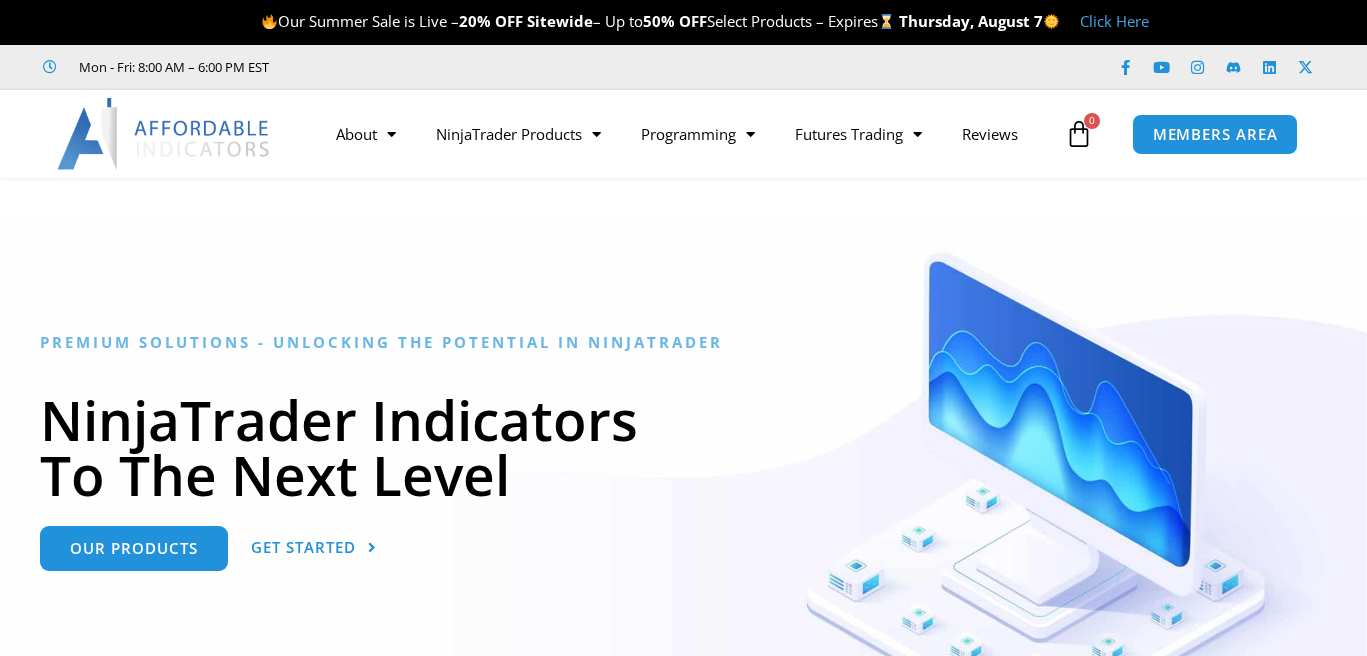 scroll, scrollTop: 0, scrollLeft: 0, axis: both 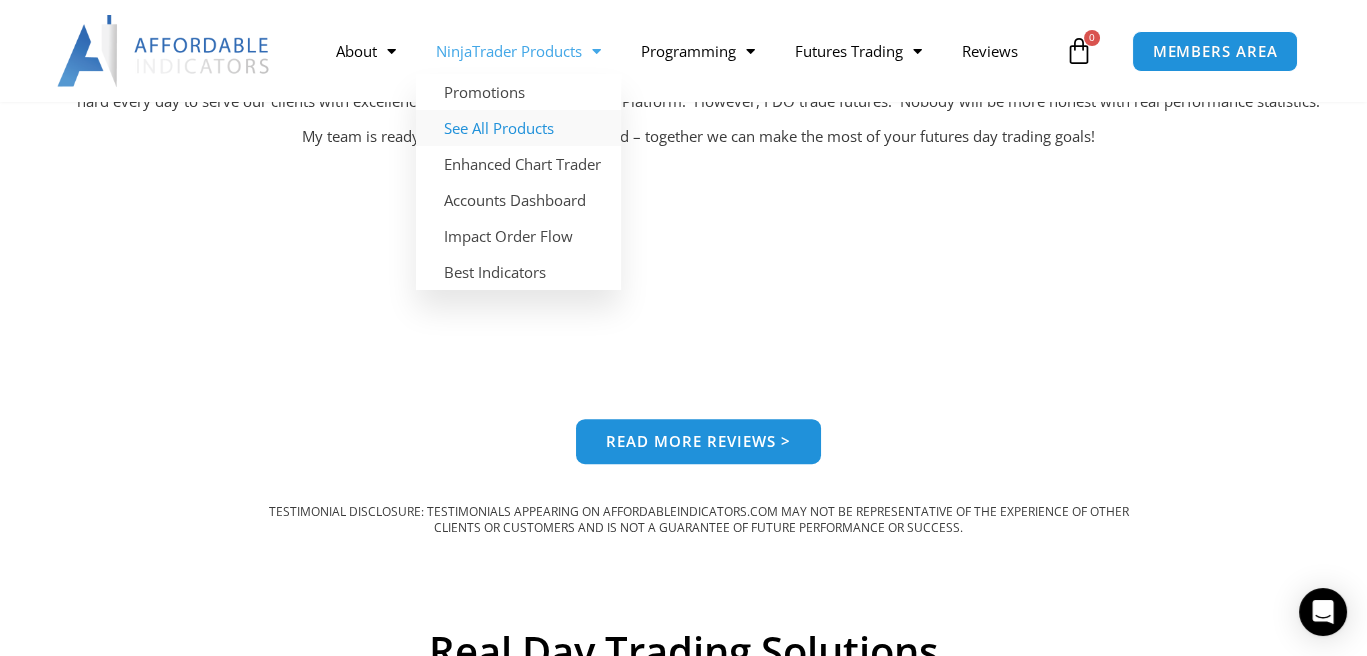 click on "See All Products" 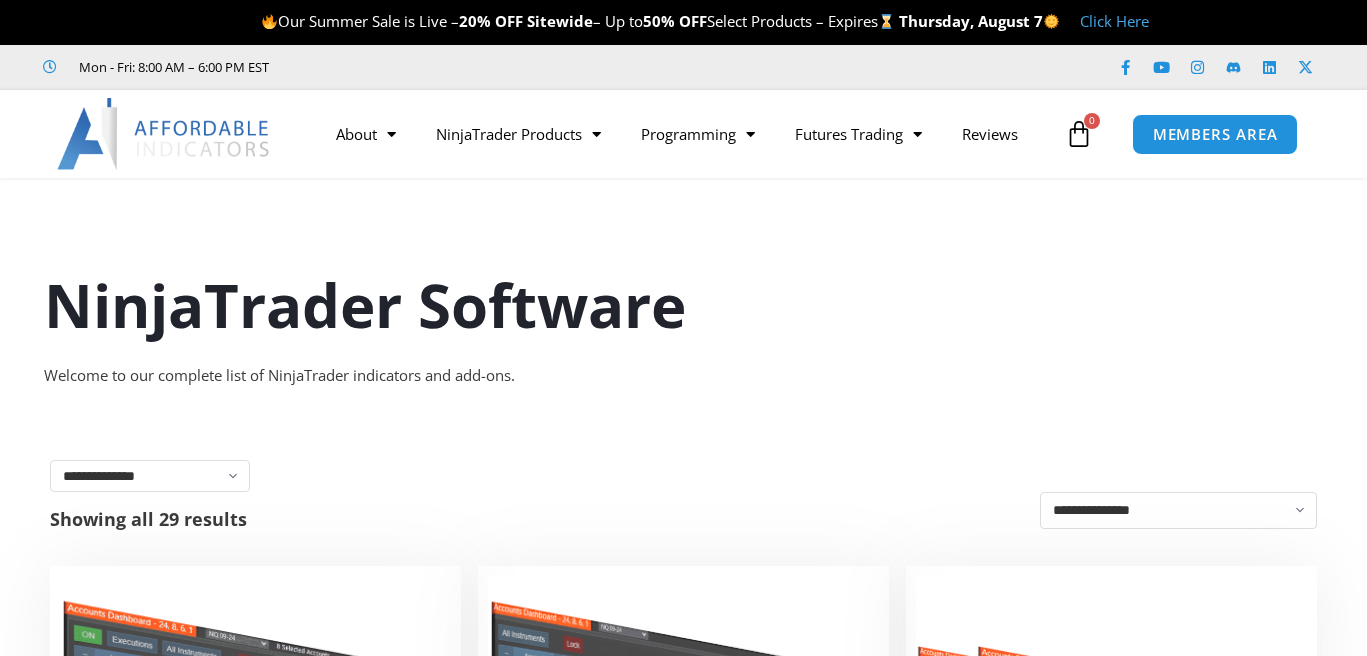 scroll, scrollTop: 0, scrollLeft: 0, axis: both 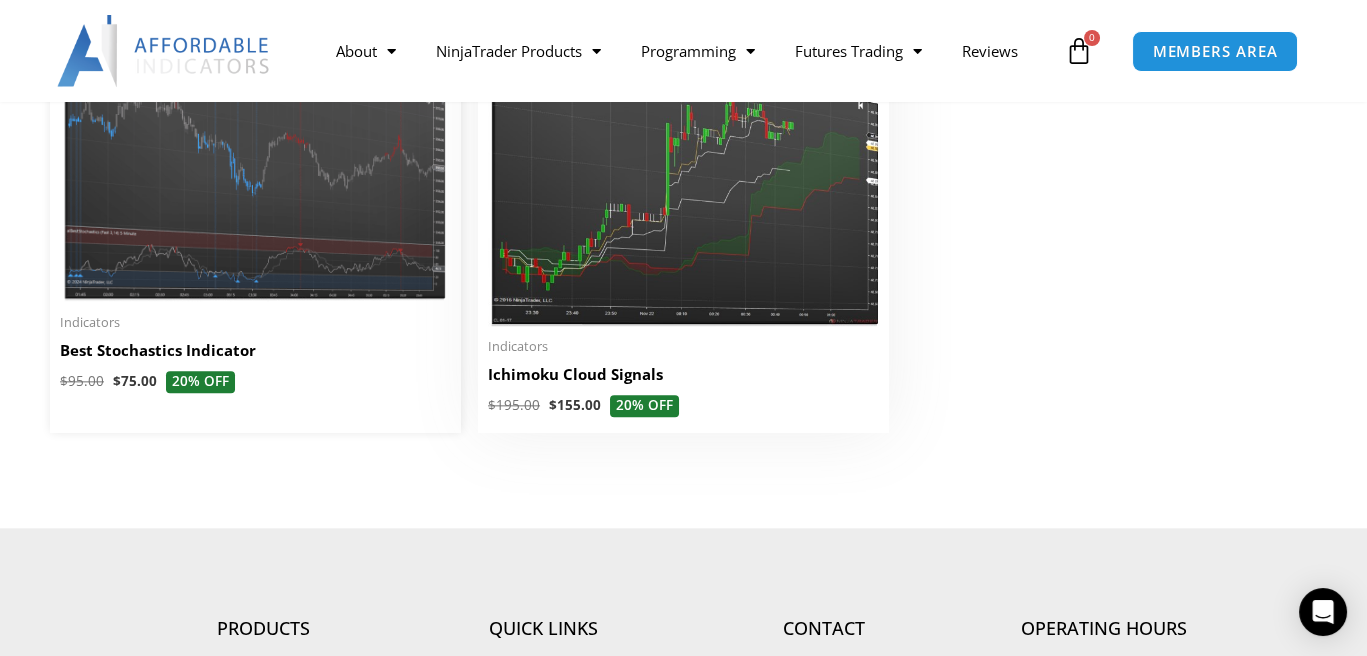 click at bounding box center (255, 146) 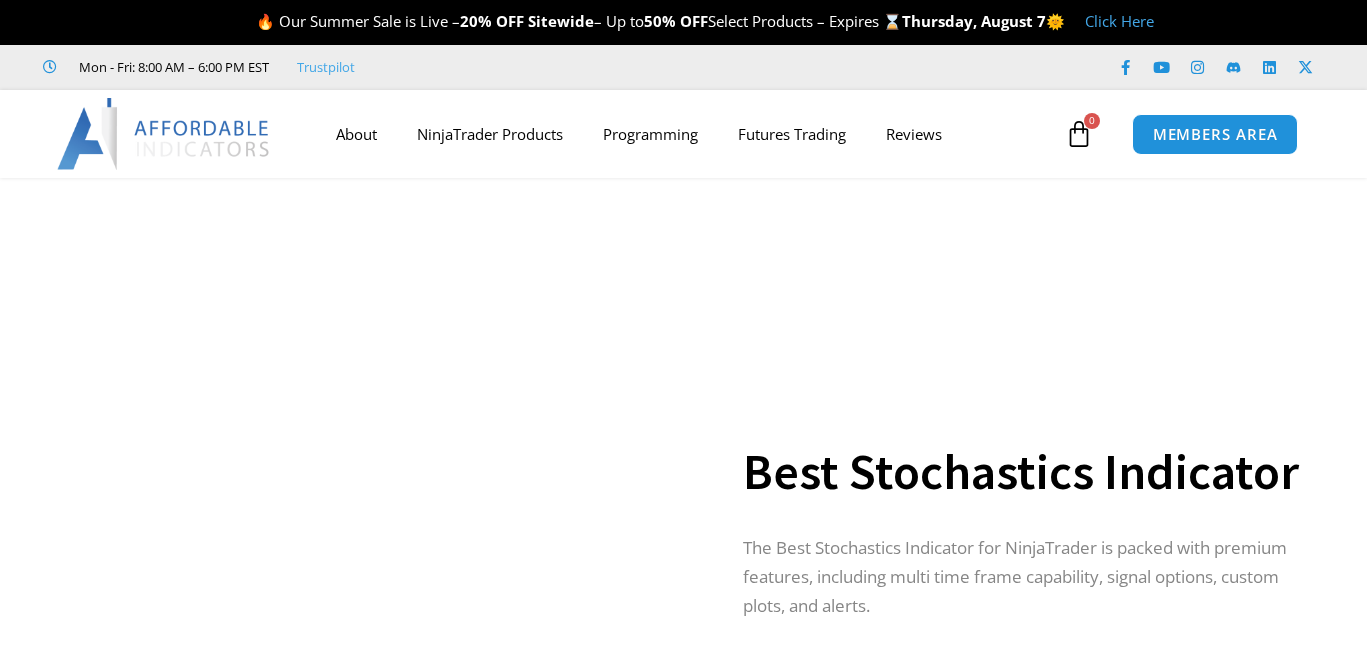scroll, scrollTop: 0, scrollLeft: 0, axis: both 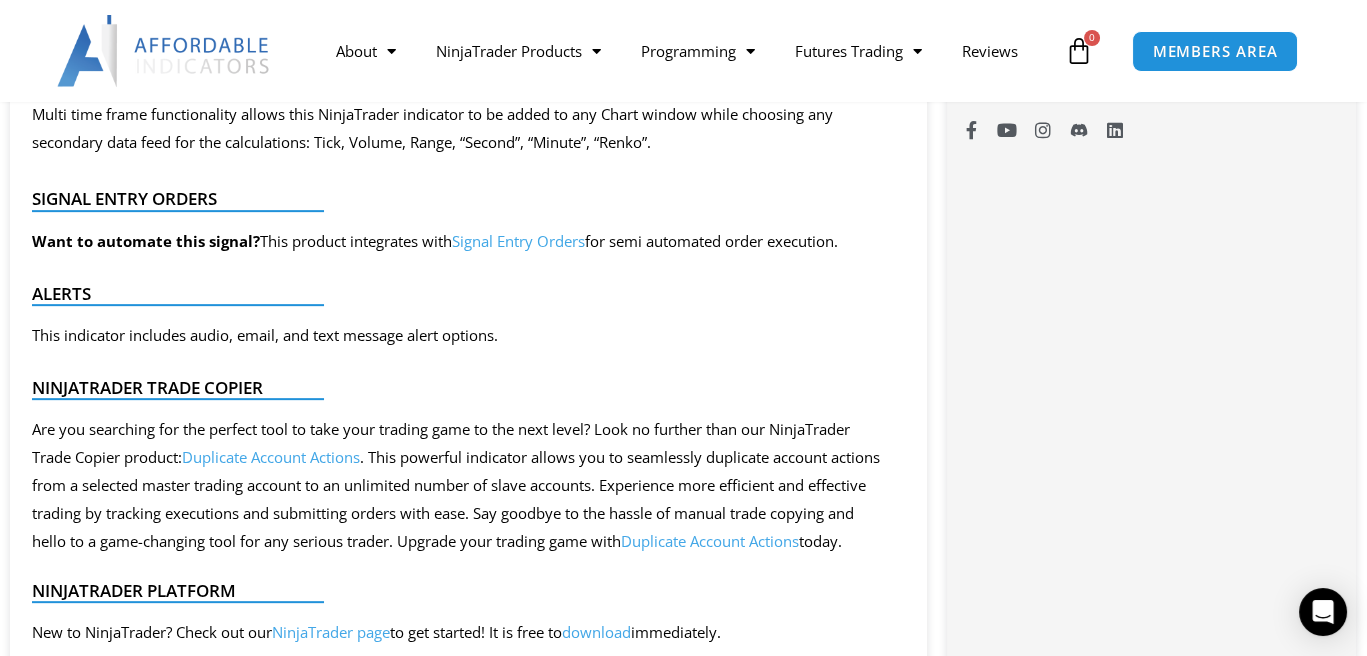 click on "Signal Entry Orders" at bounding box center (518, 241) 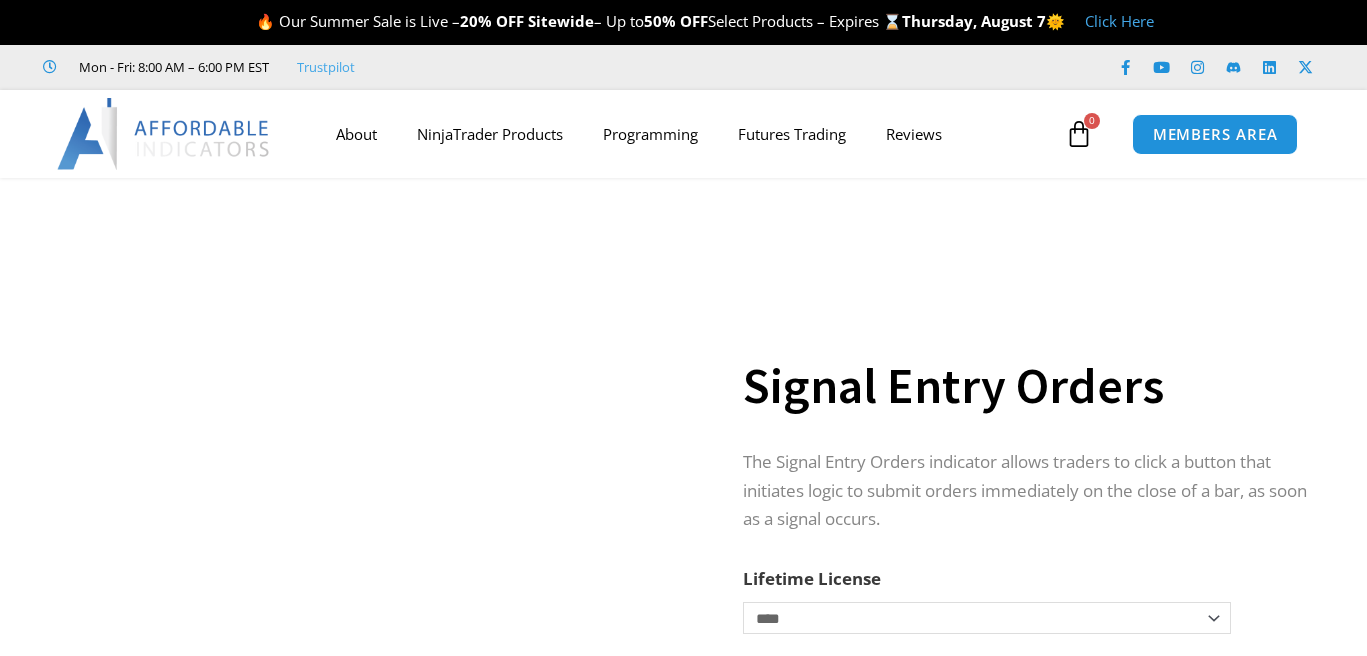 scroll, scrollTop: 0, scrollLeft: 0, axis: both 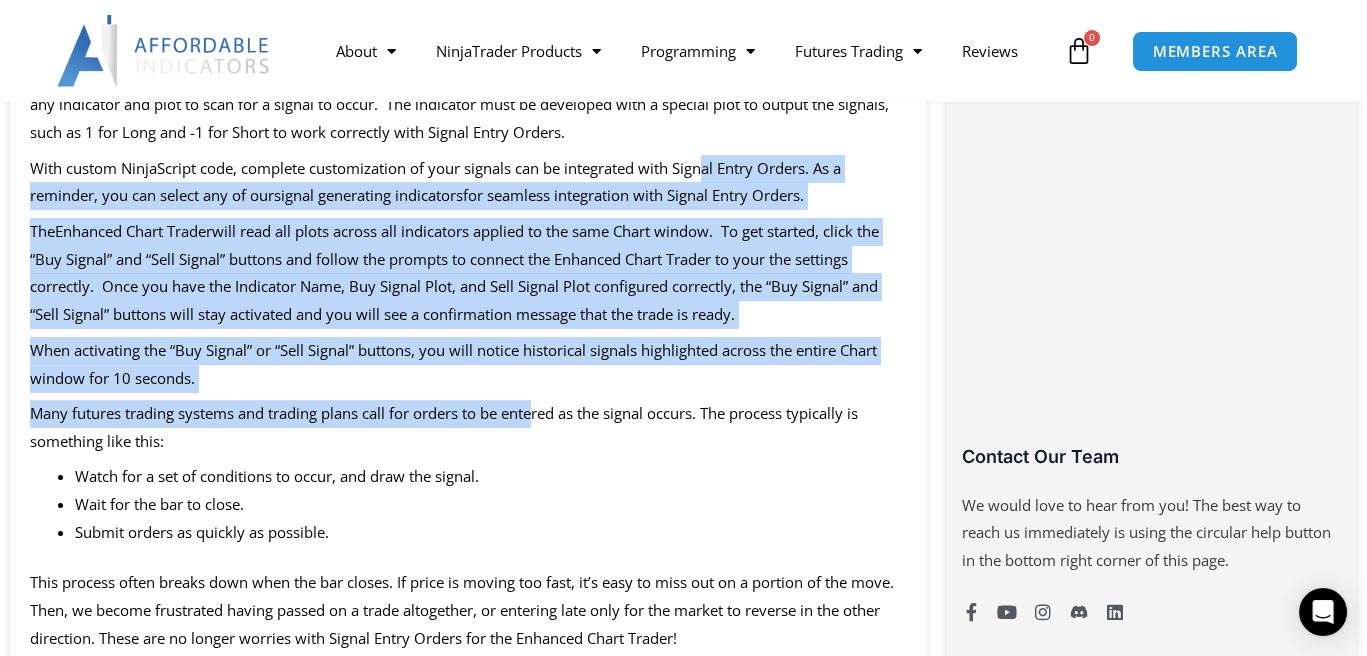 drag, startPoint x: 537, startPoint y: 410, endPoint x: 710, endPoint y: 167, distance: 298.2918 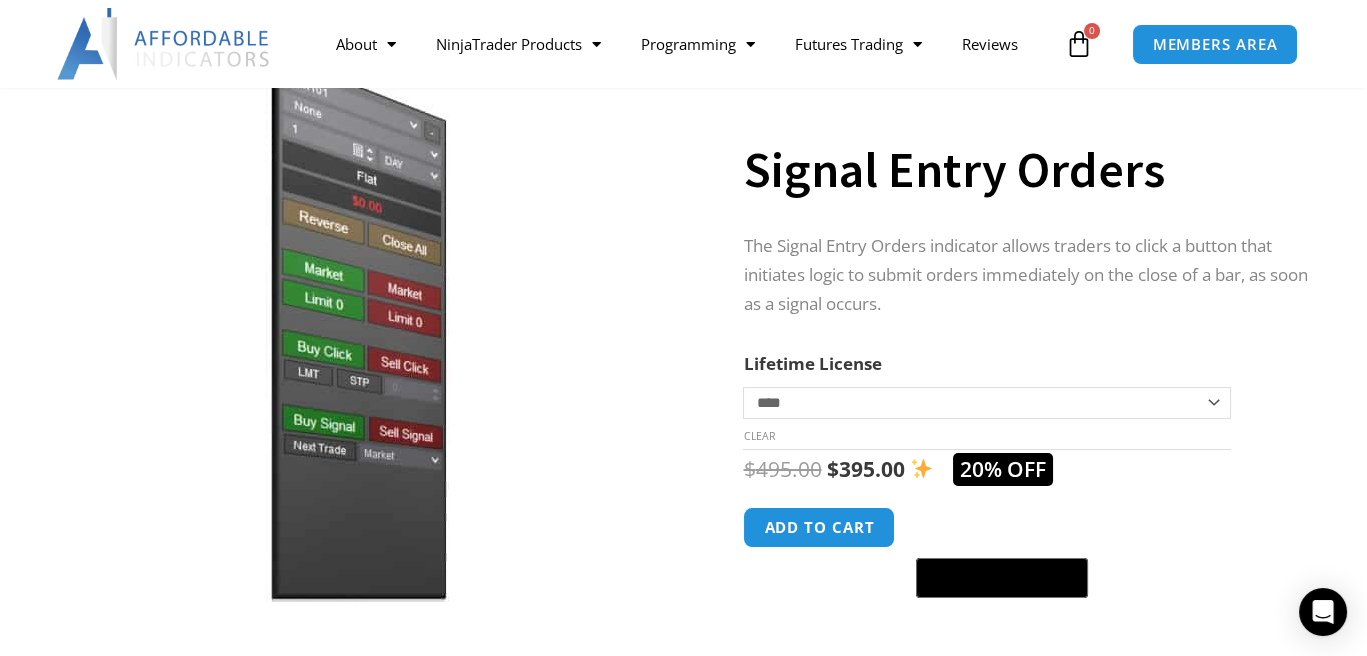 scroll, scrollTop: 158, scrollLeft: 0, axis: vertical 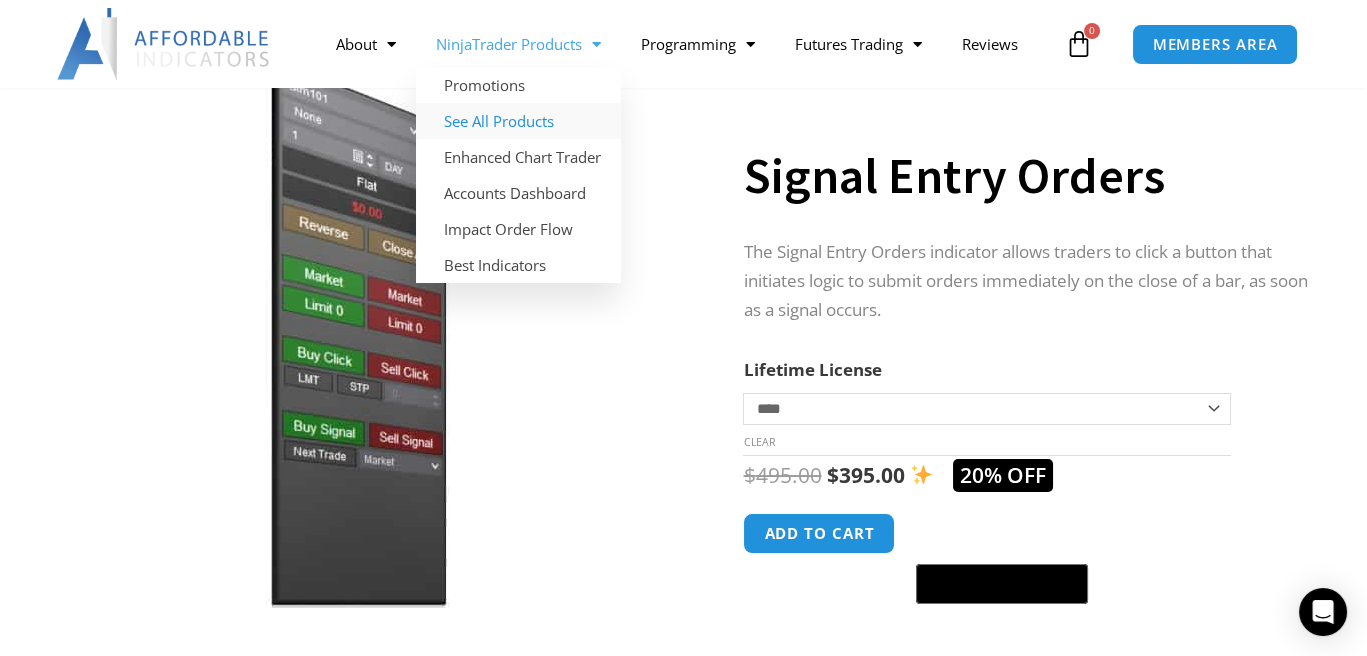 click on "See All Products" 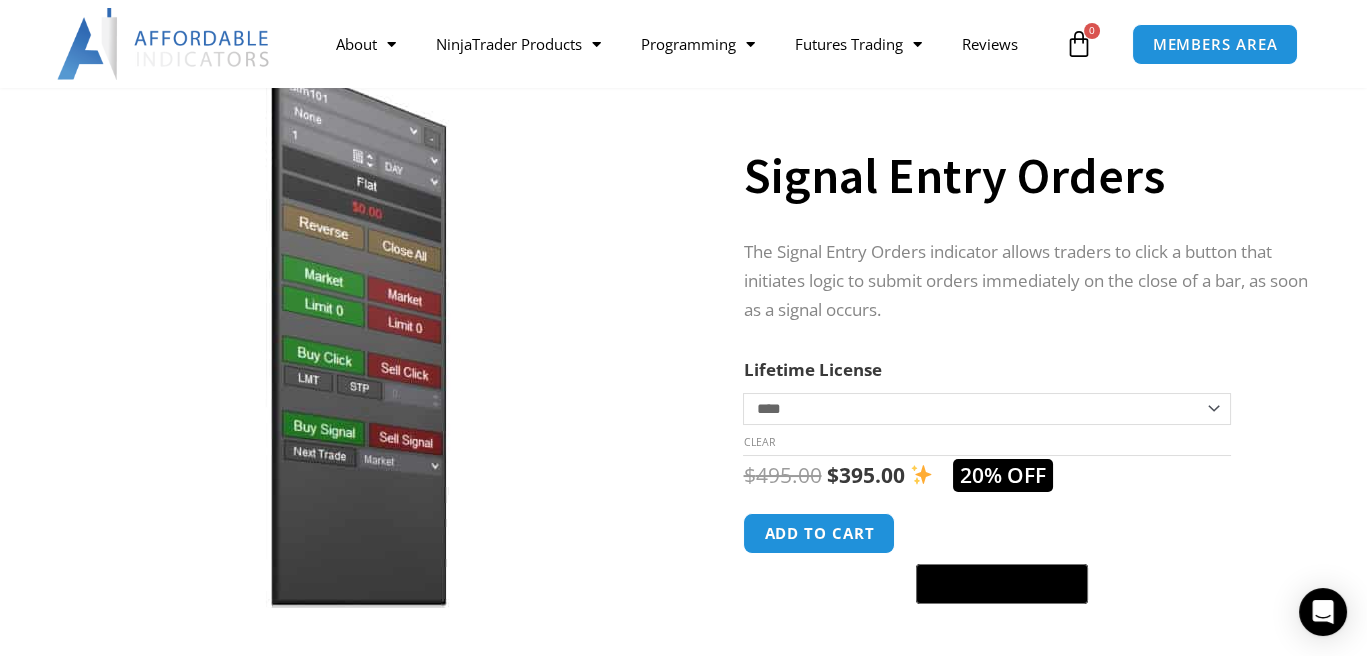 scroll, scrollTop: 732, scrollLeft: 0, axis: vertical 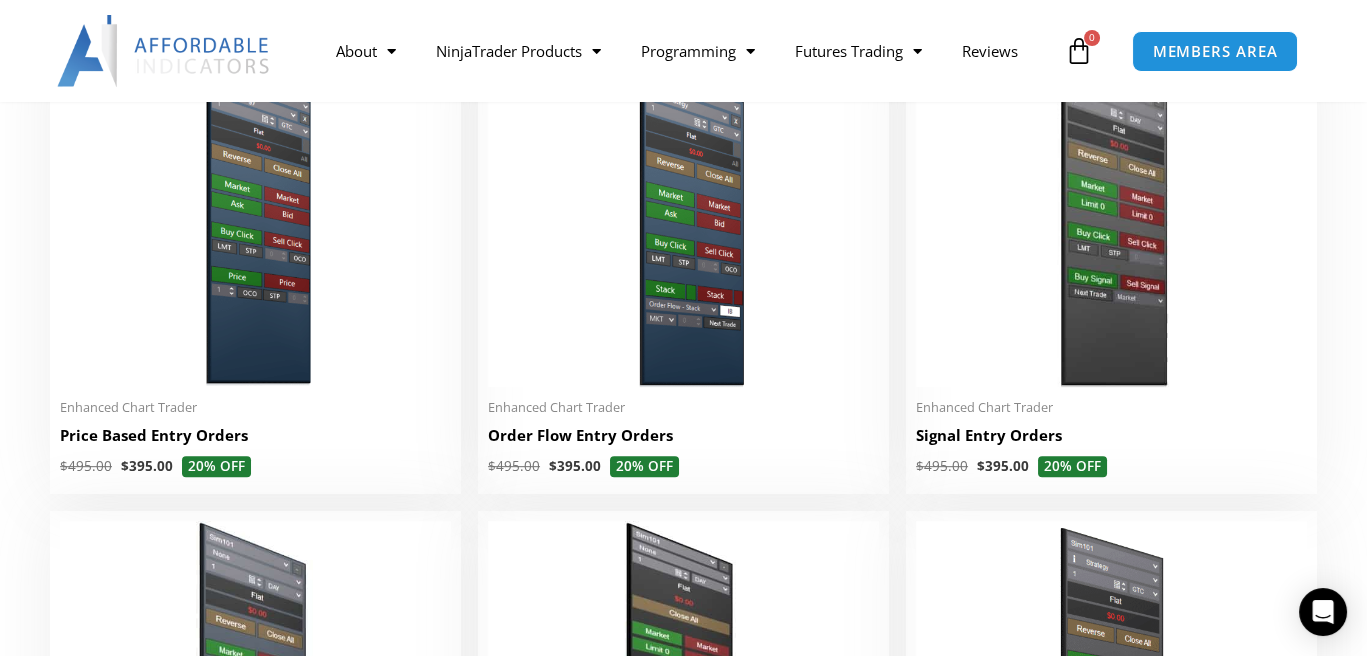 click on "Skip to content
Our Summer Sale is Live –  20% OFF   Sitewide  – Up to  50% OFF  Select Products – Expires    Thursday, August 7        Click Here
Mon - Fri: 8:00 AM – 6:00 PM EST
Facebook-f
Youtube
Instagram
Linkedin
X-twitter
Facebook-f
Youtube" at bounding box center (683, 1230) 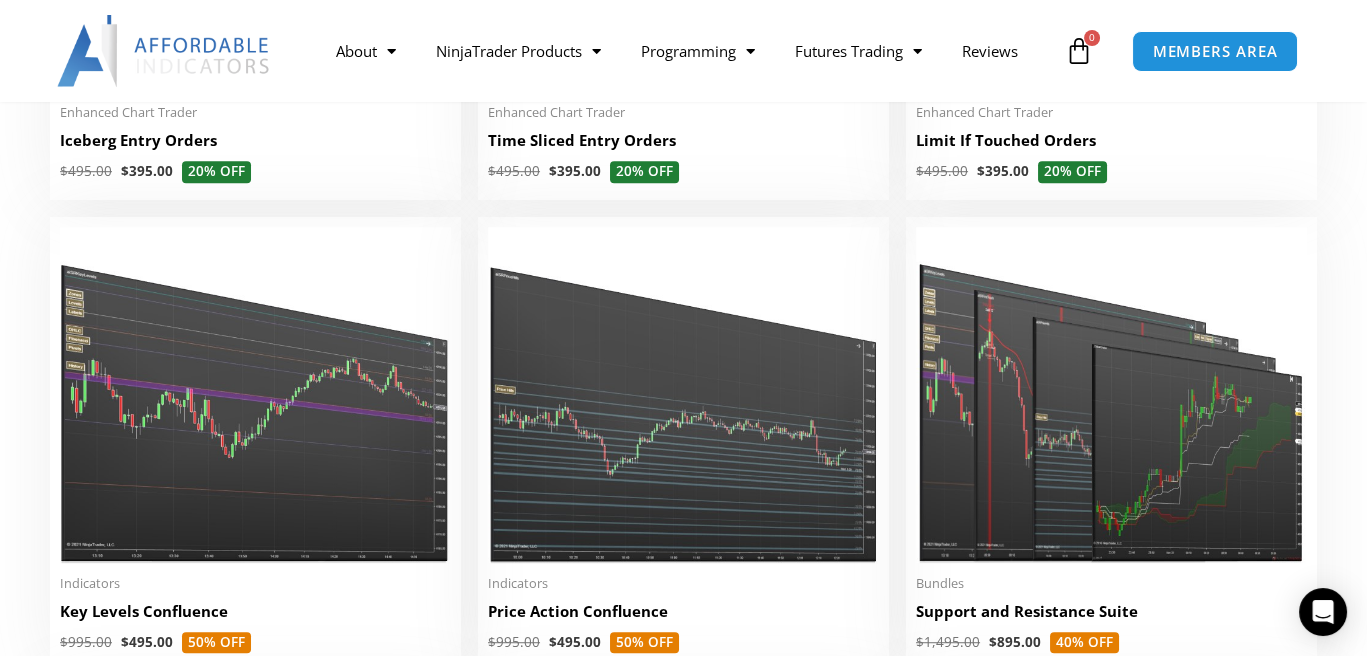 scroll, scrollTop: 3252, scrollLeft: 0, axis: vertical 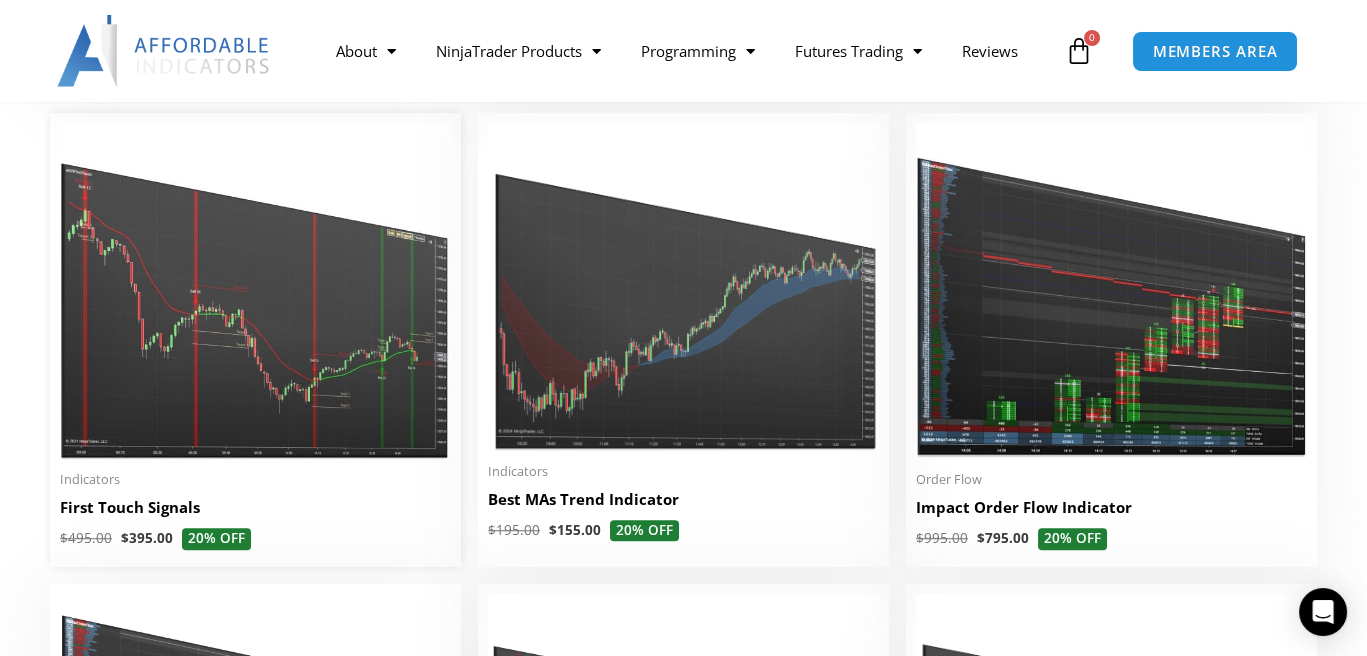 click at bounding box center (255, 291) 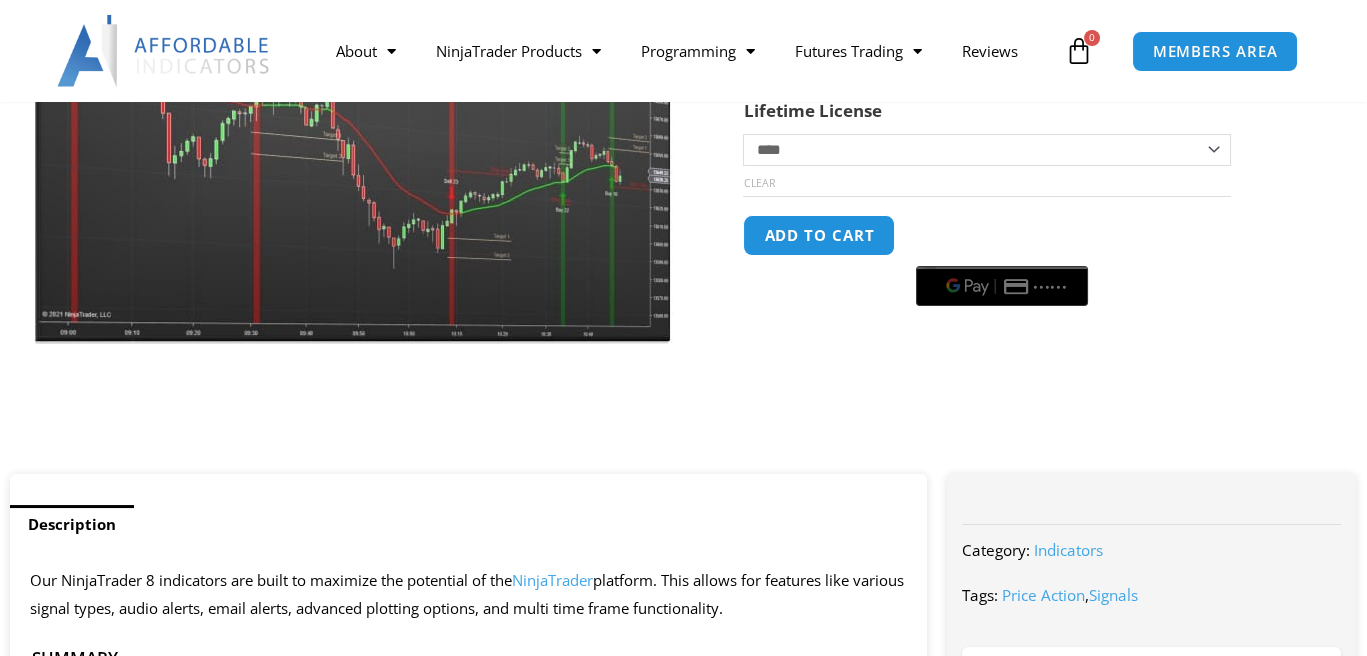 scroll, scrollTop: 672, scrollLeft: 0, axis: vertical 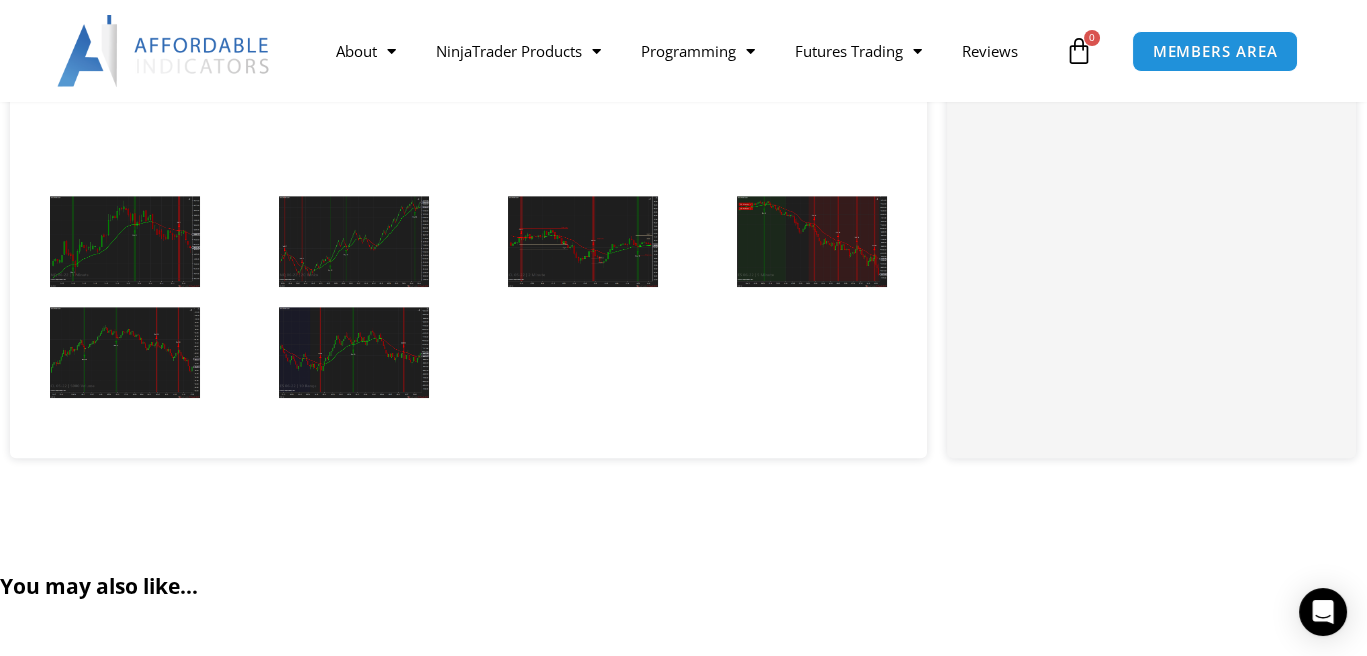 click at bounding box center (125, 241) 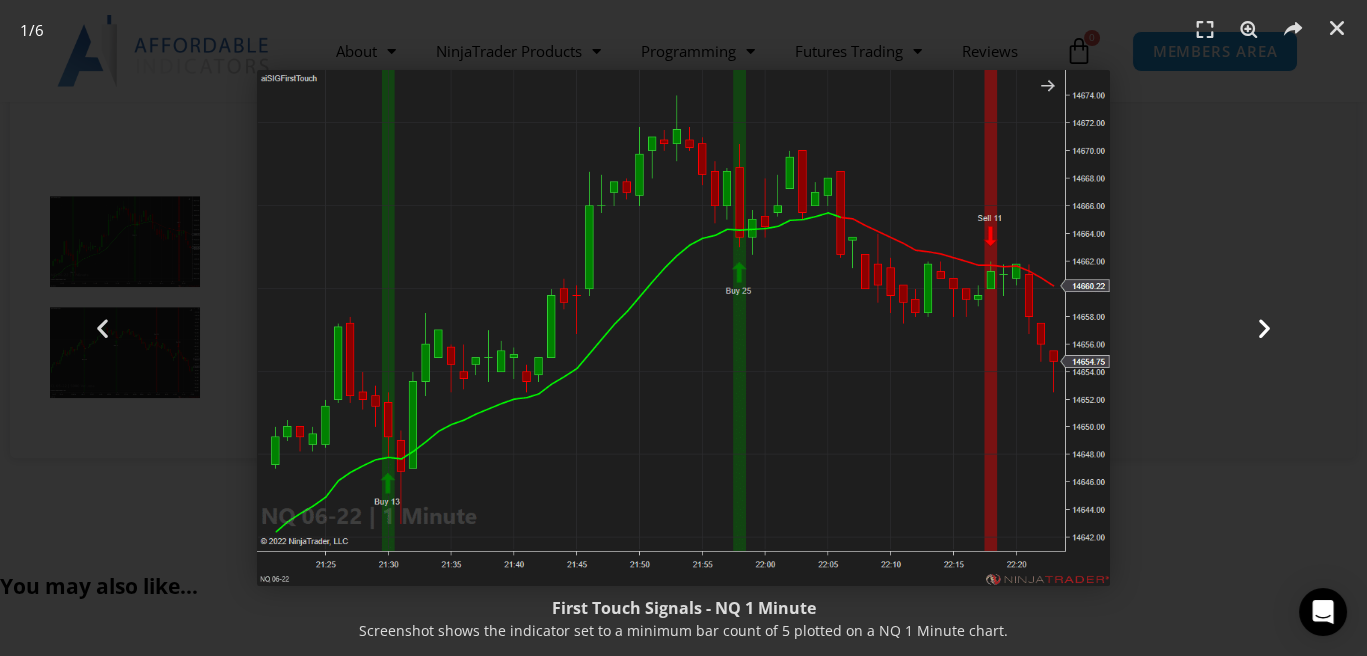 click at bounding box center [1264, 328] 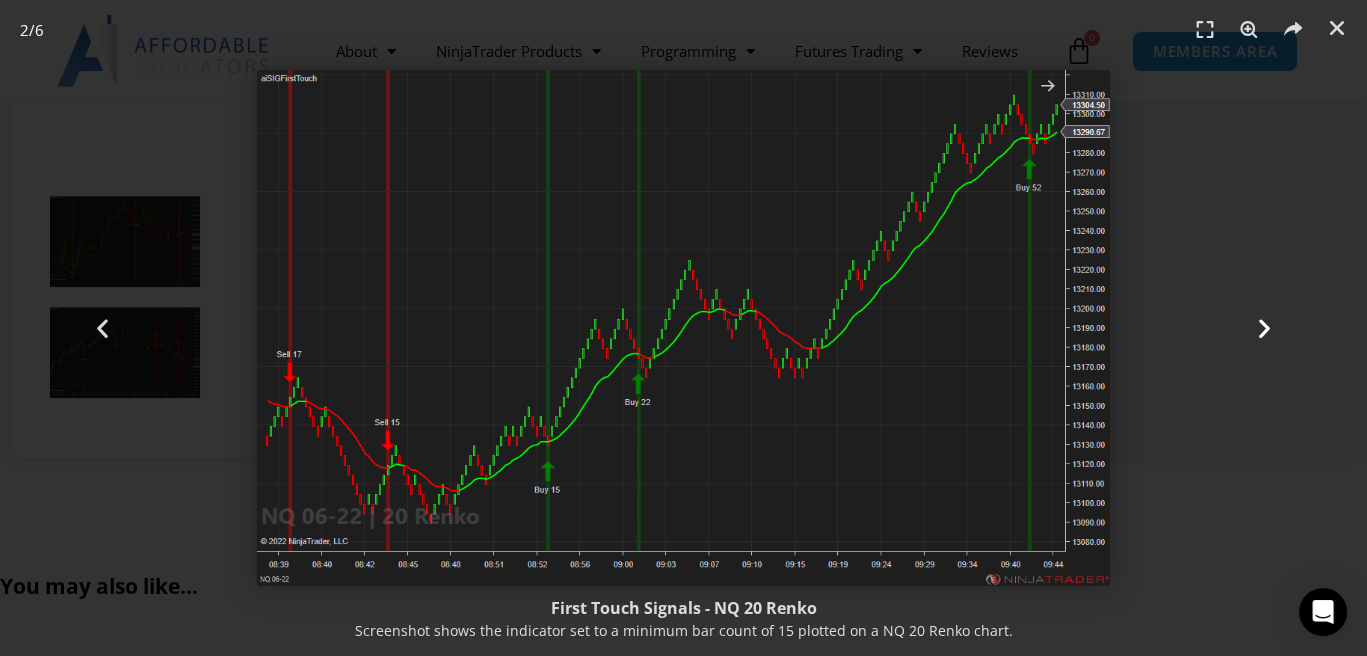 click at bounding box center [1264, 328] 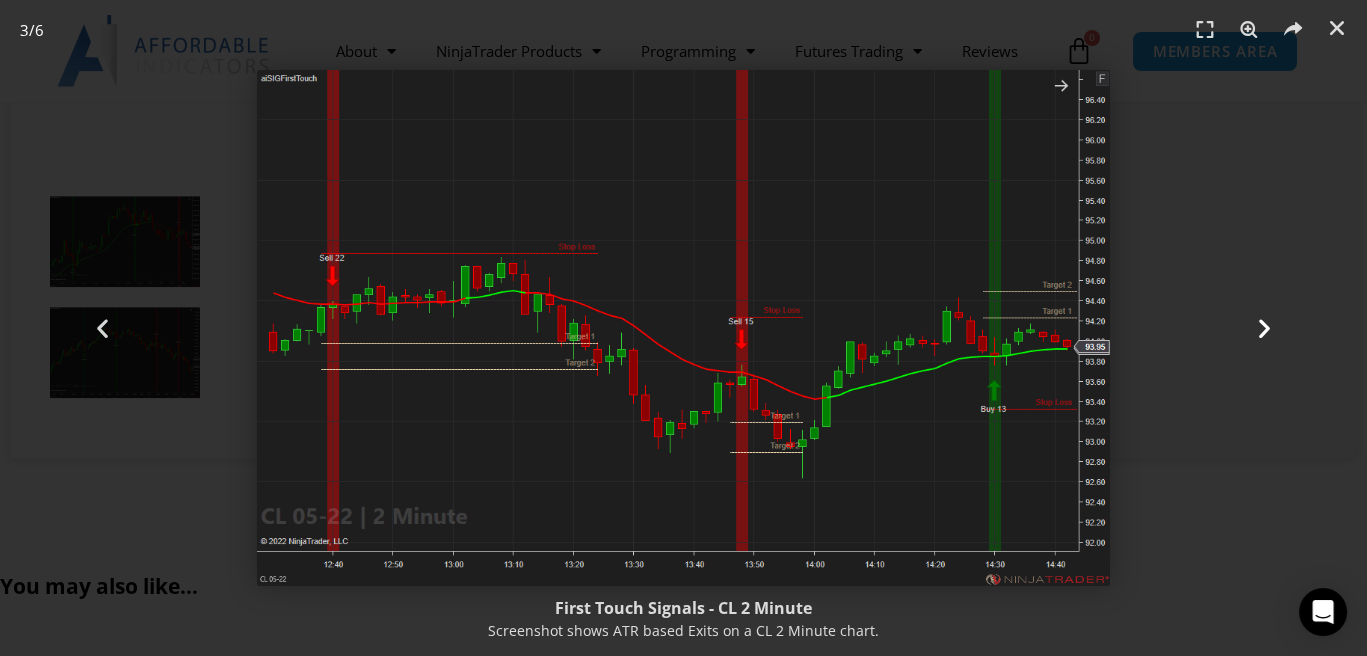 click at bounding box center [1264, 328] 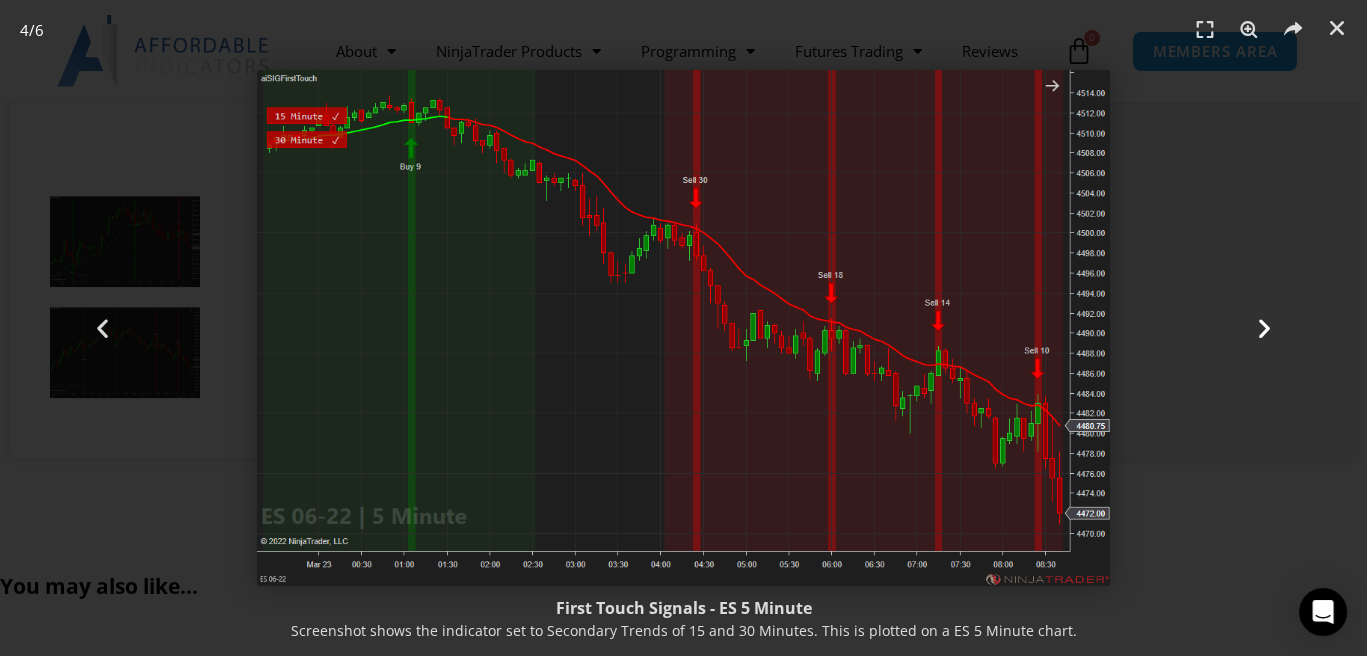 click at bounding box center [1264, 328] 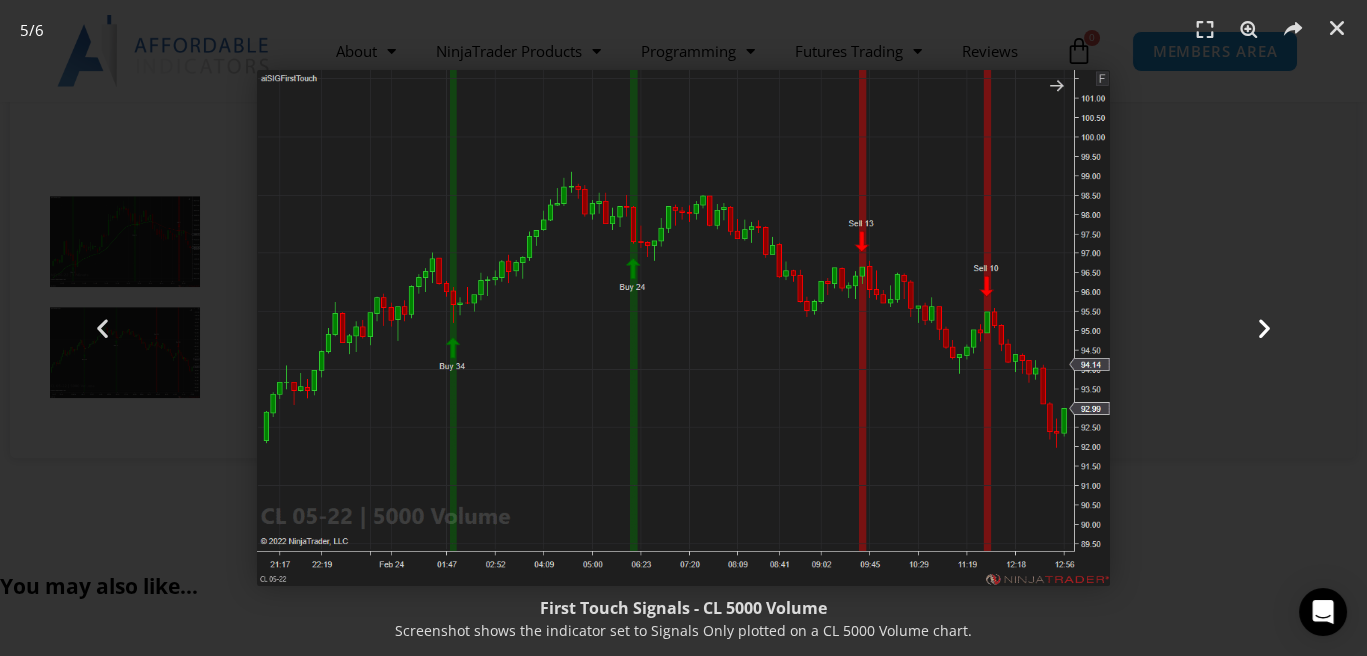 click at bounding box center (1264, 328) 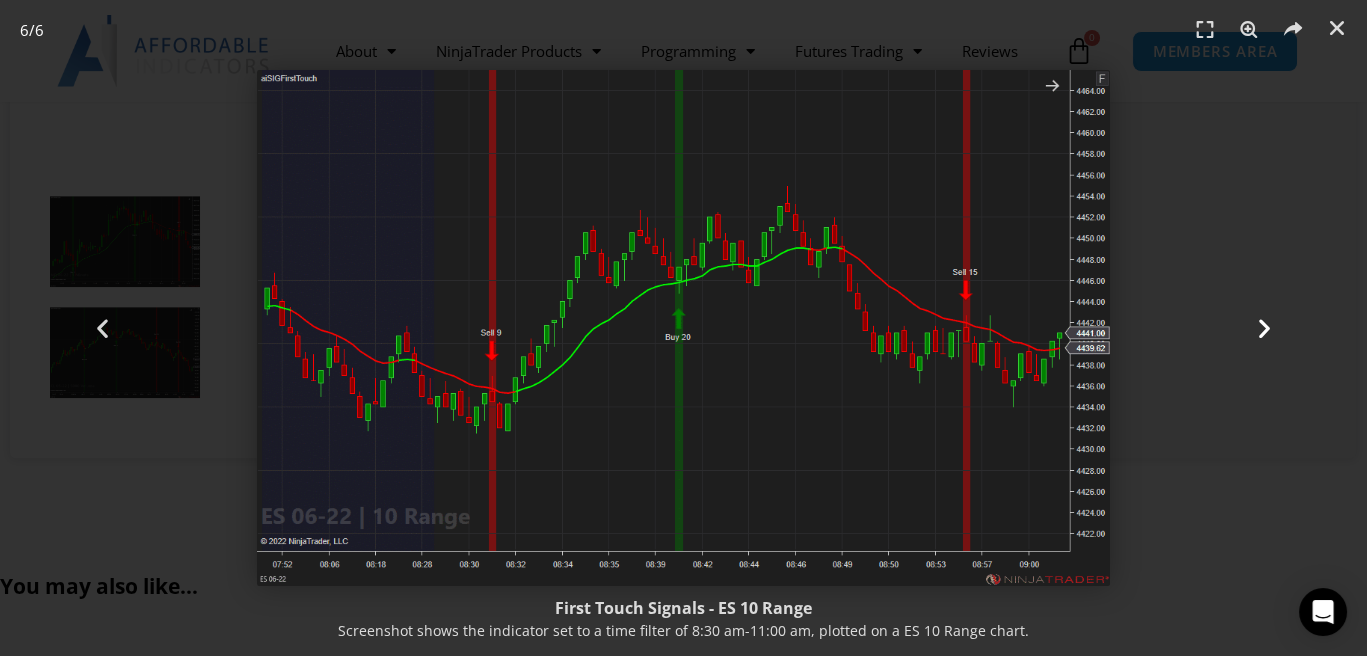 click at bounding box center [1264, 328] 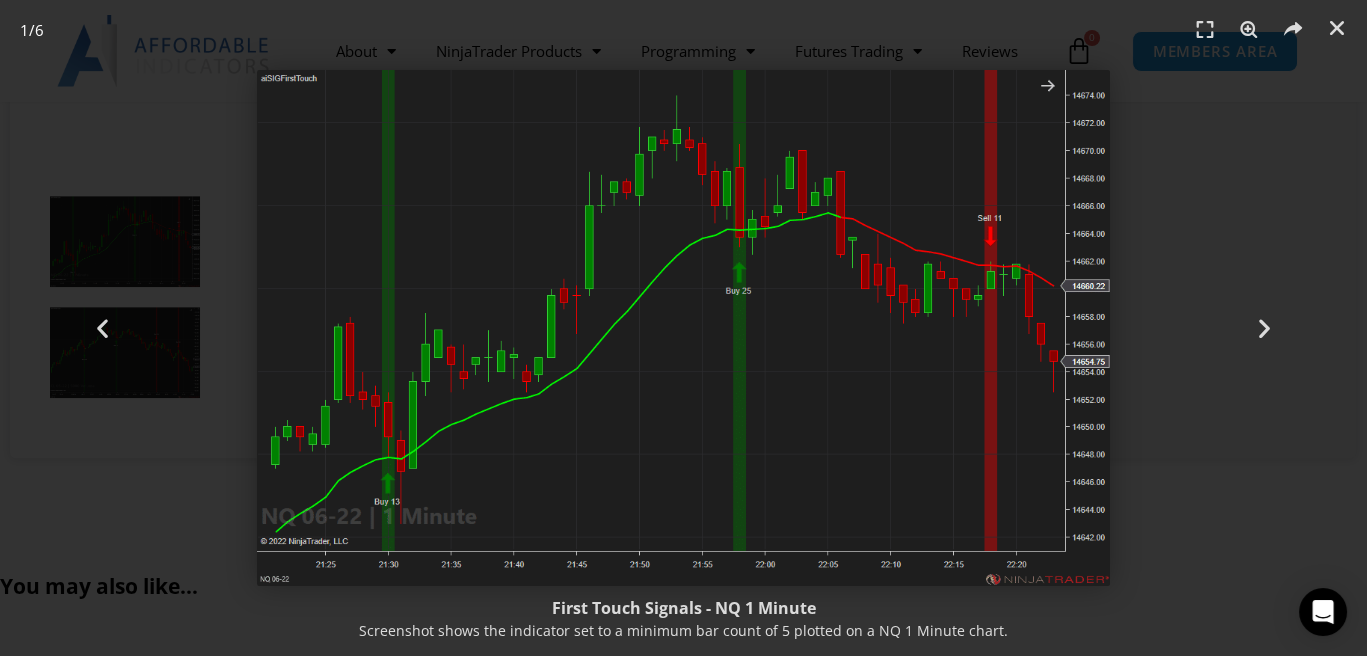 click at bounding box center (683, 328) 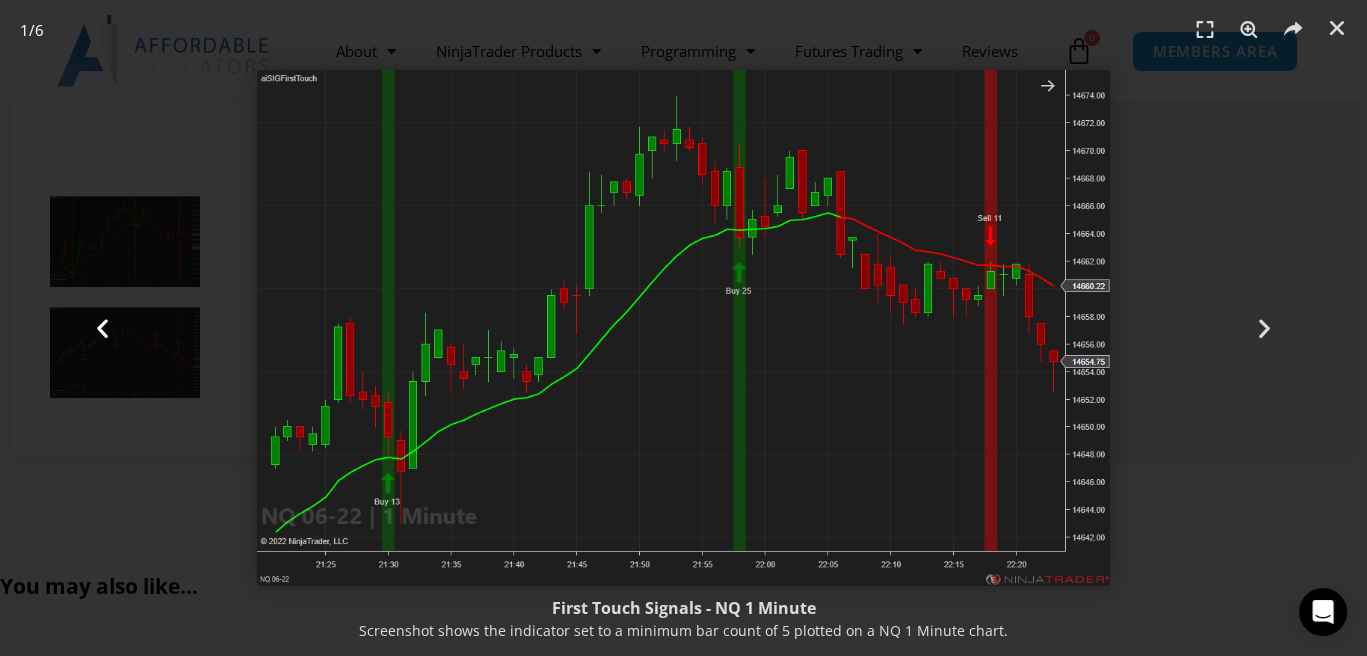 click at bounding box center (102, 328) 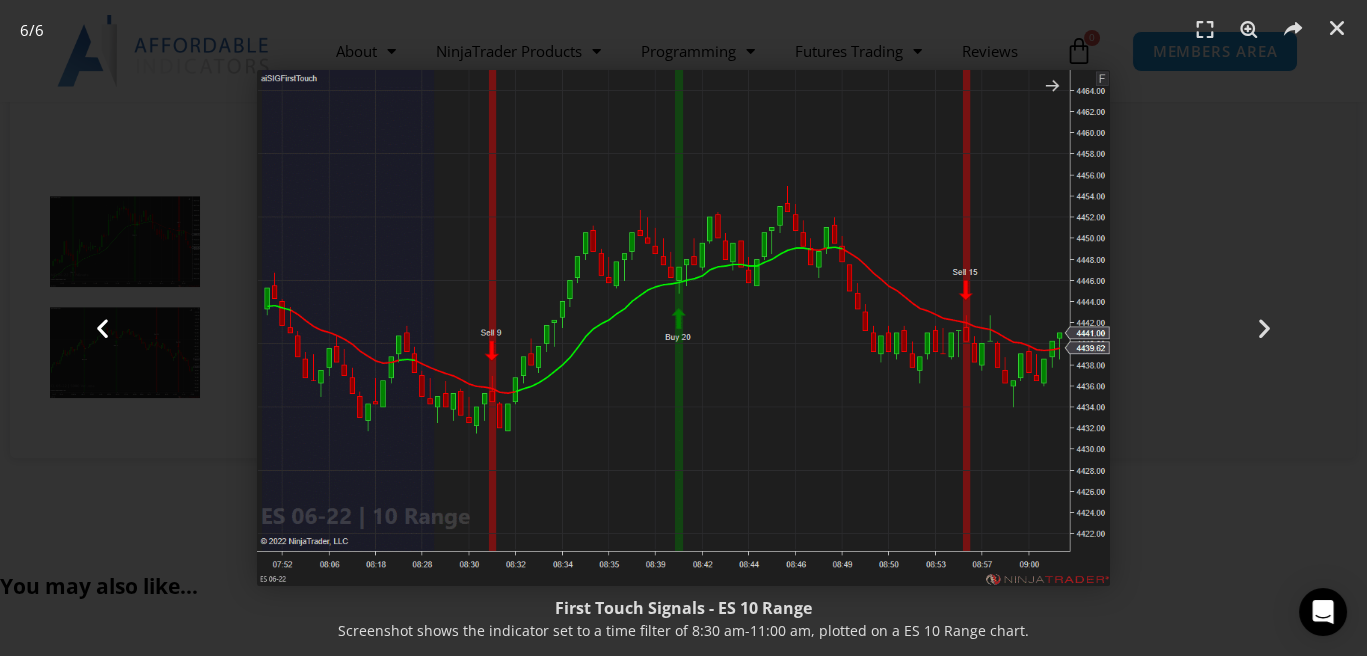 click at bounding box center [102, 328] 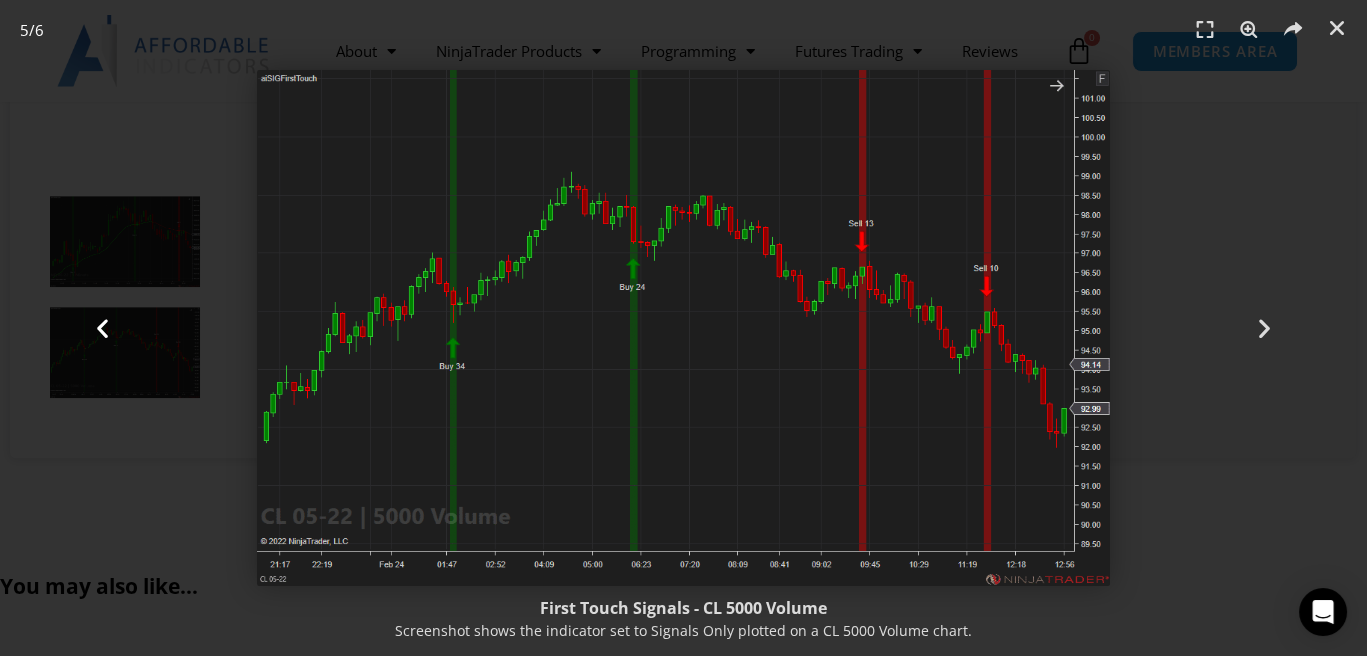 click at bounding box center (102, 328) 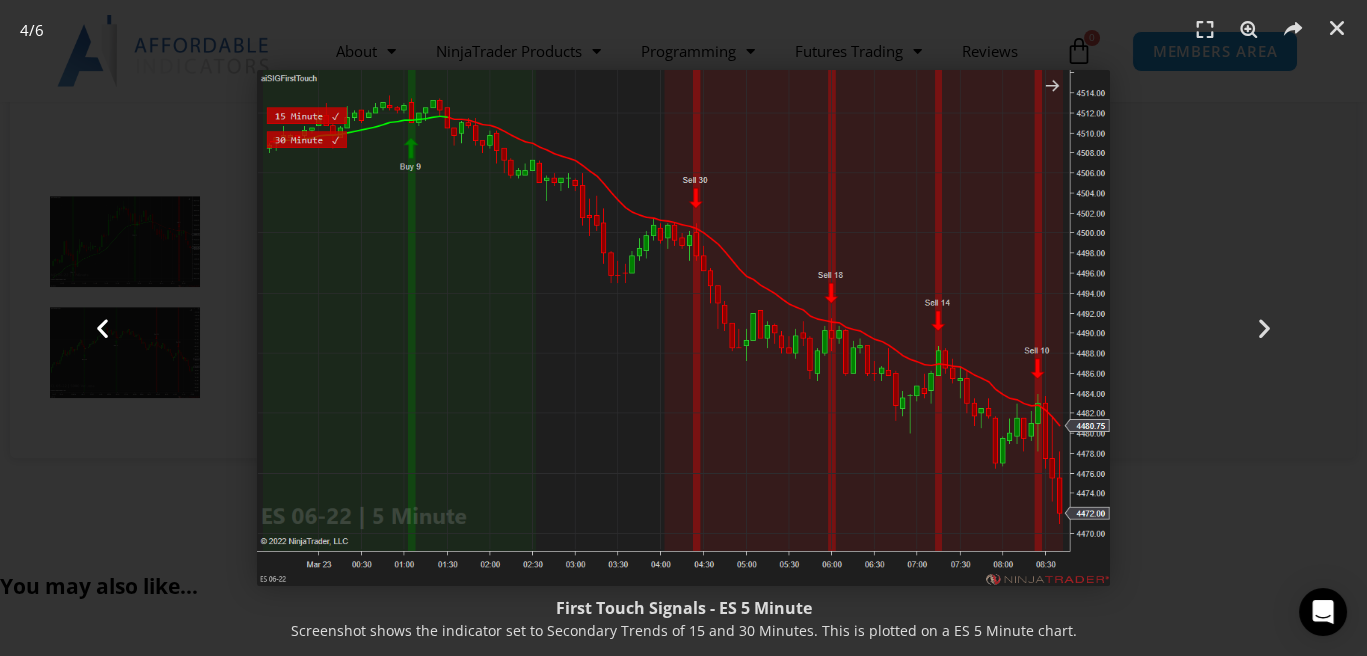 click at bounding box center [102, 328] 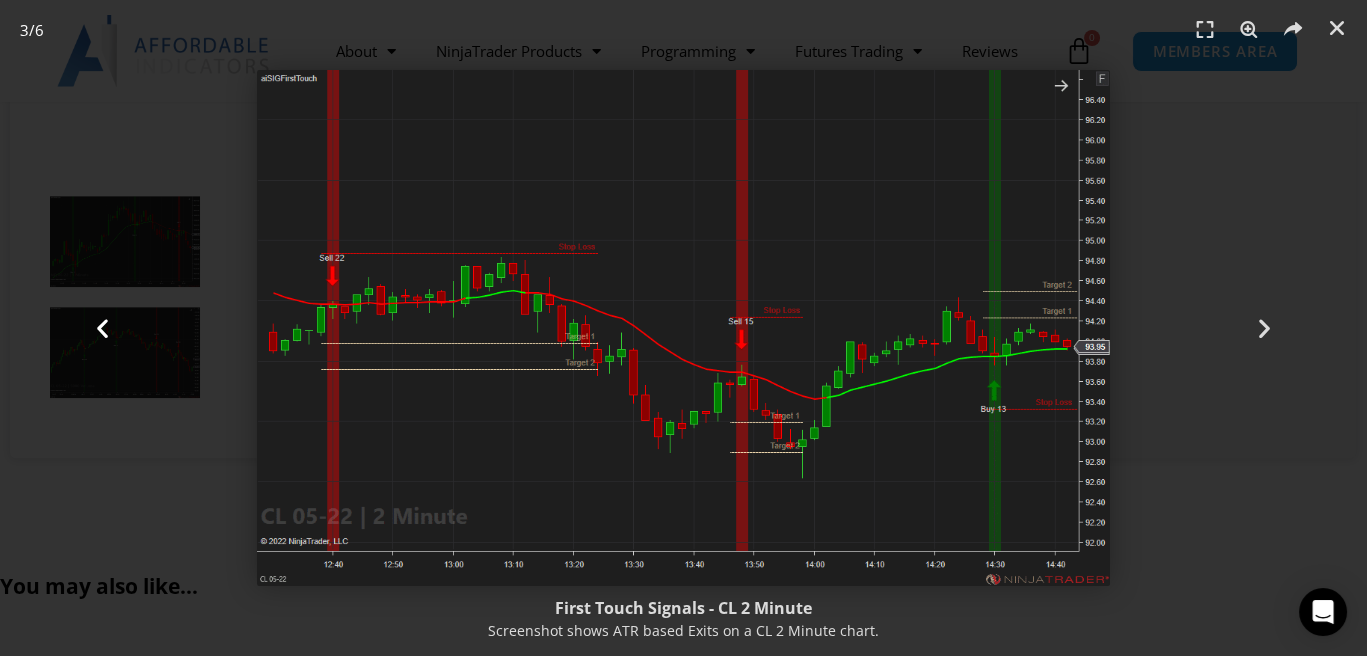 click at bounding box center (102, 328) 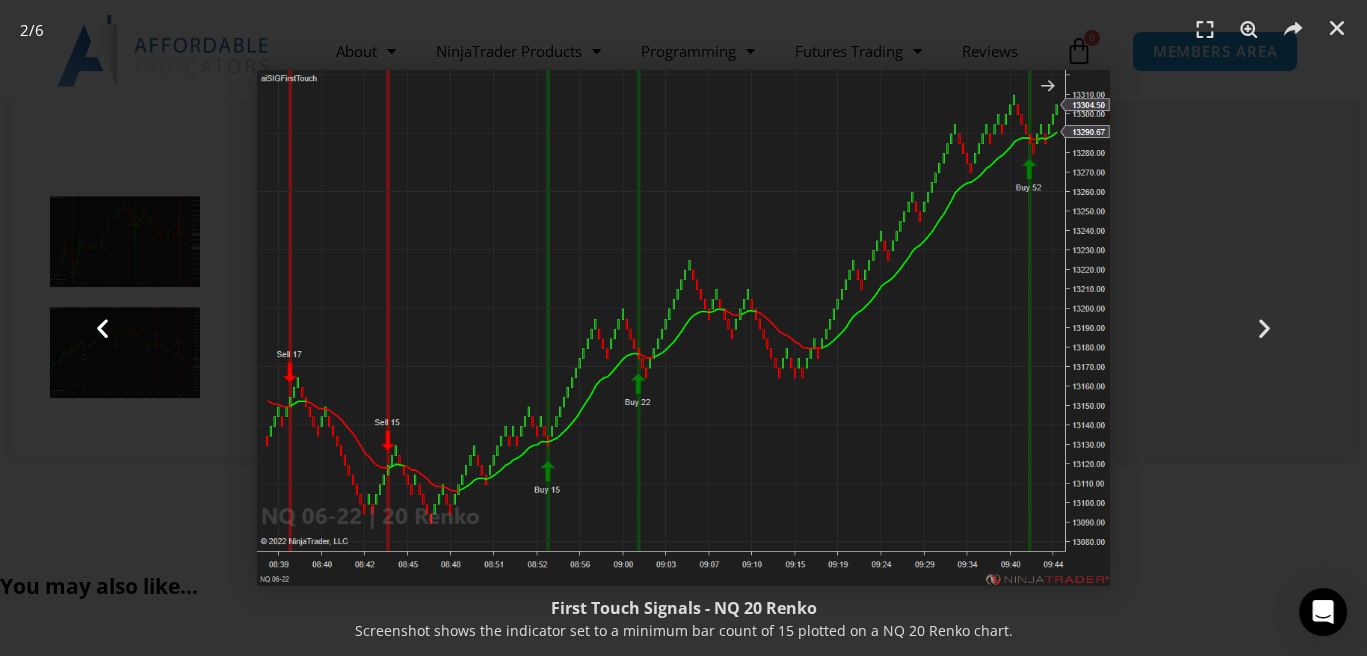 click at bounding box center (102, 328) 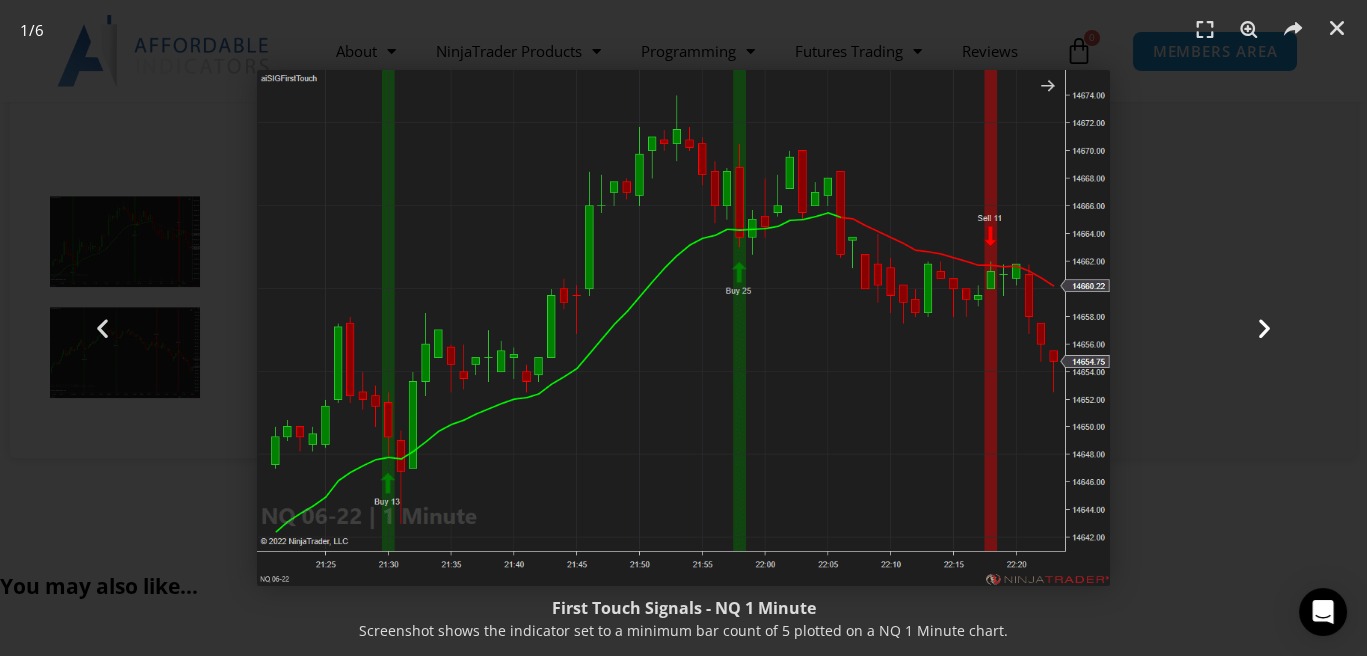 click at bounding box center (1264, 328) 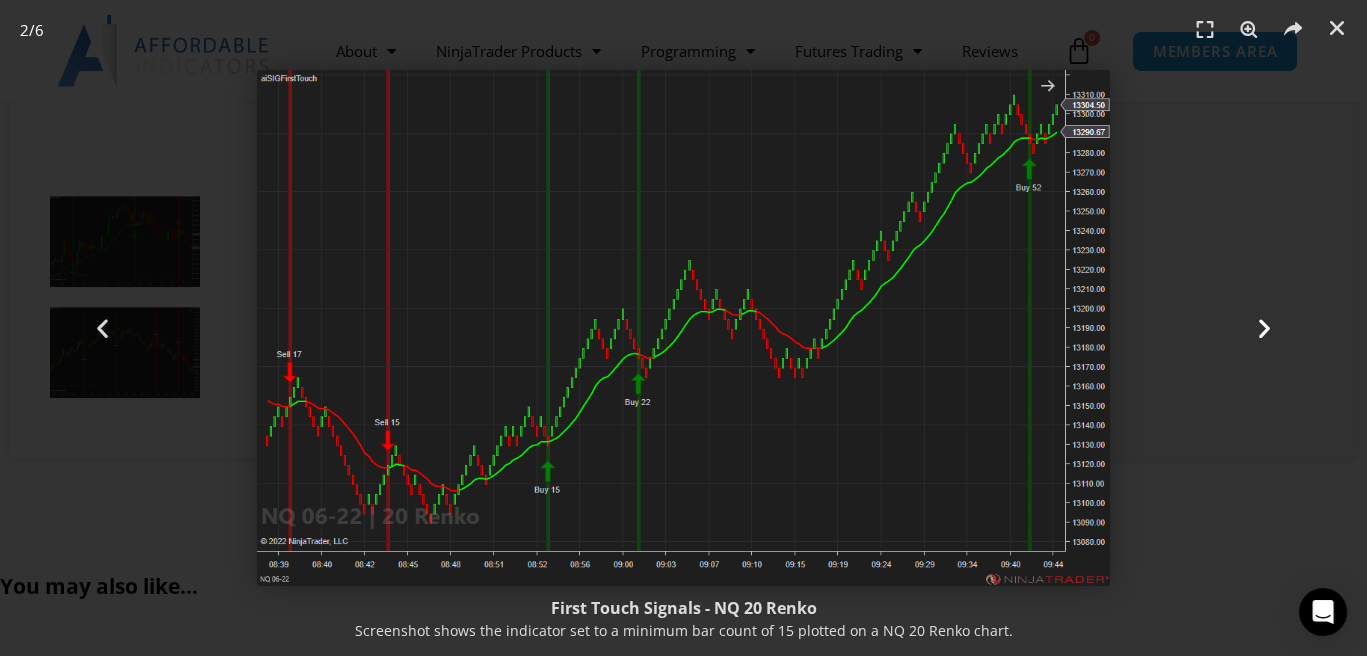 click at bounding box center [1264, 328] 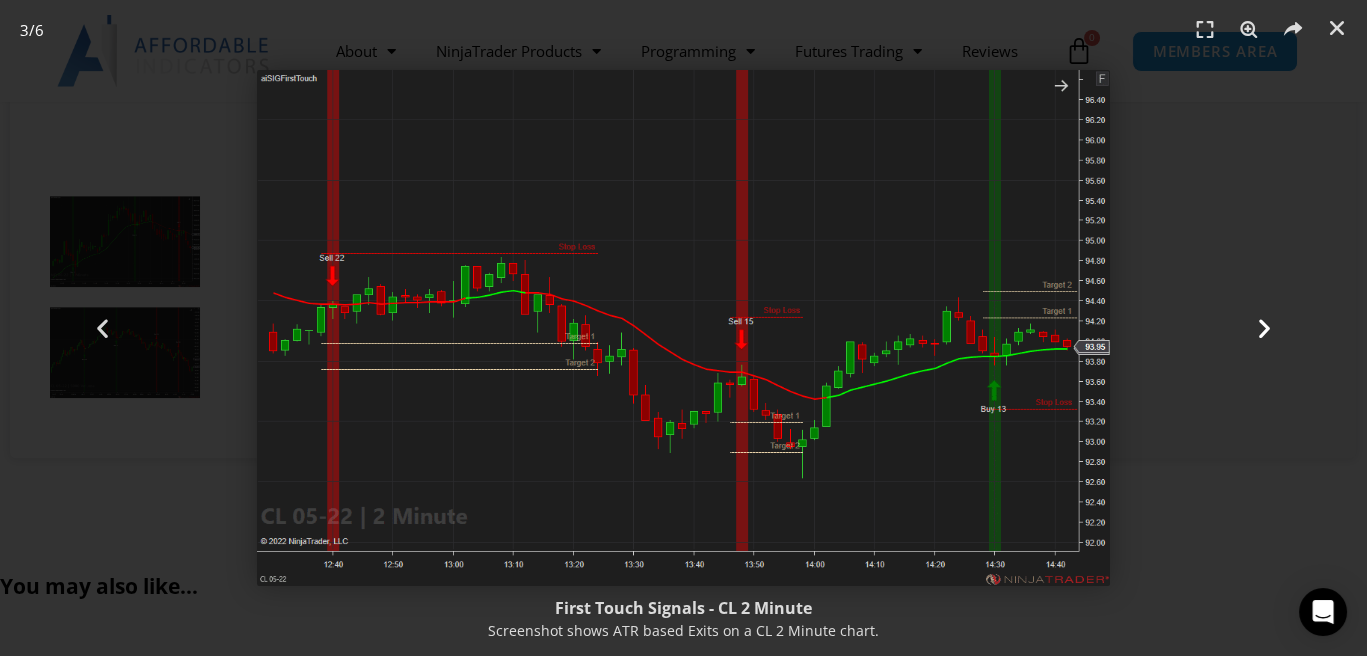 click at bounding box center [1264, 328] 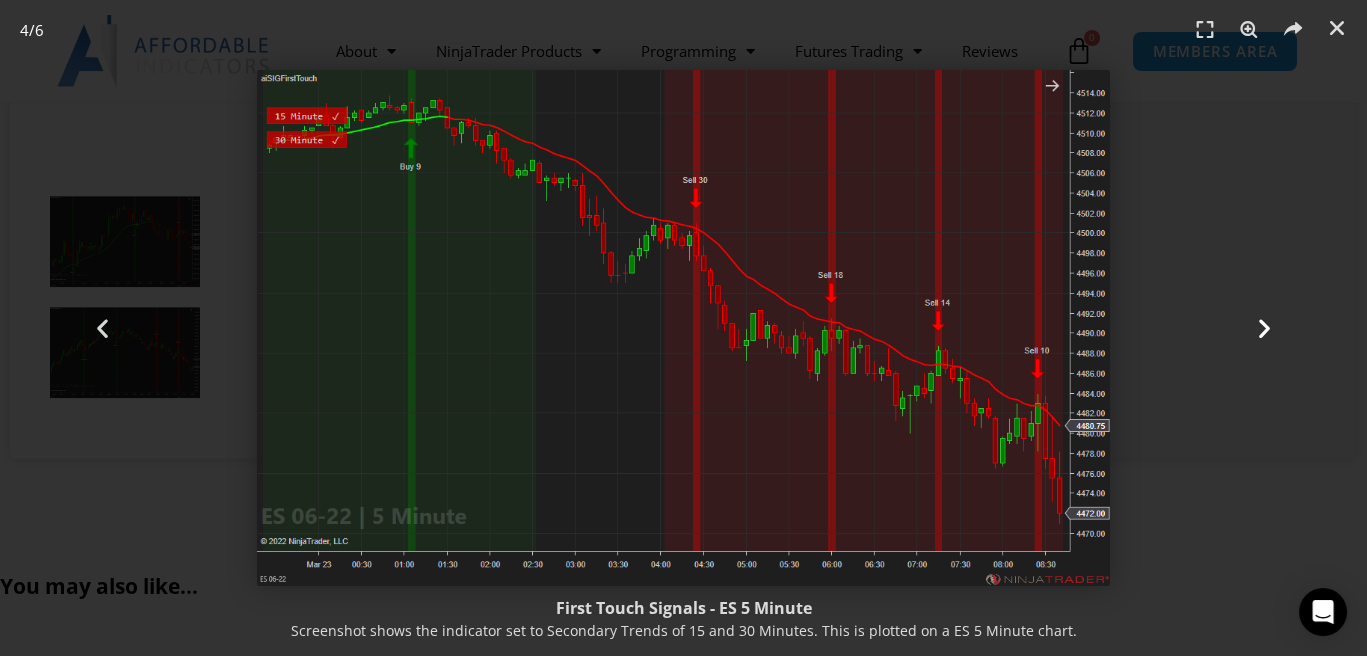 click at bounding box center [1264, 328] 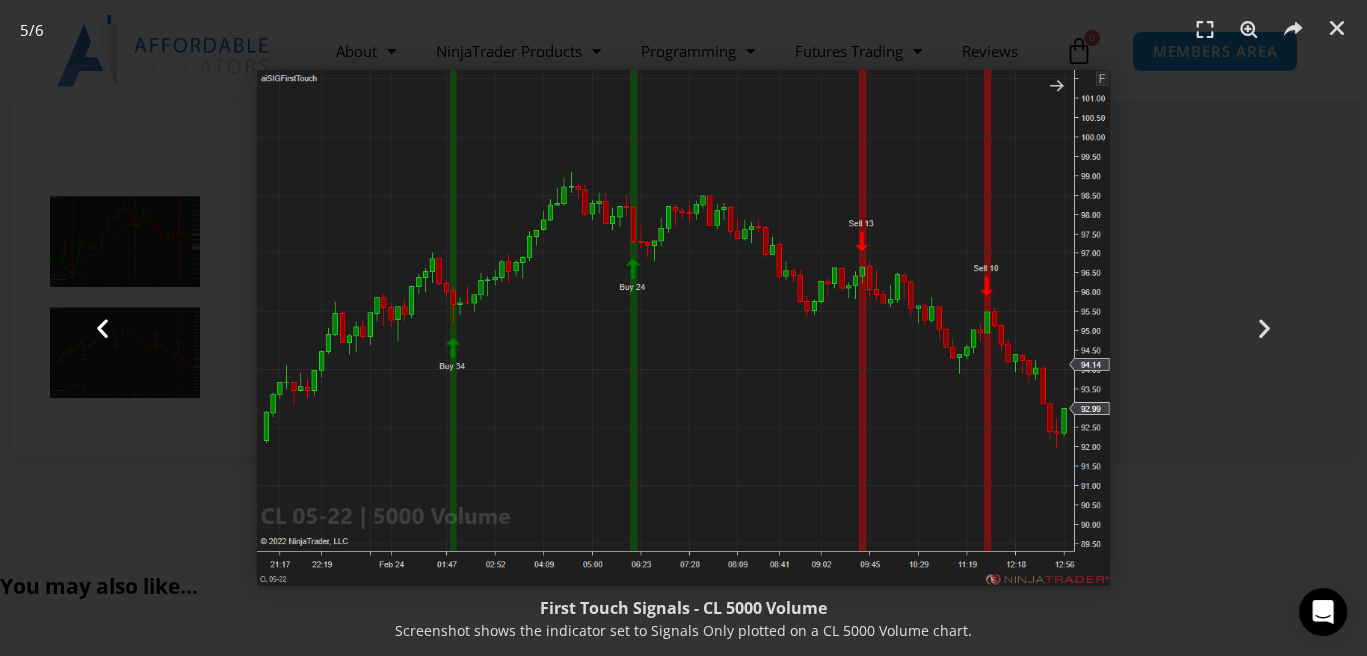 click on "Previous" at bounding box center (102, 328) 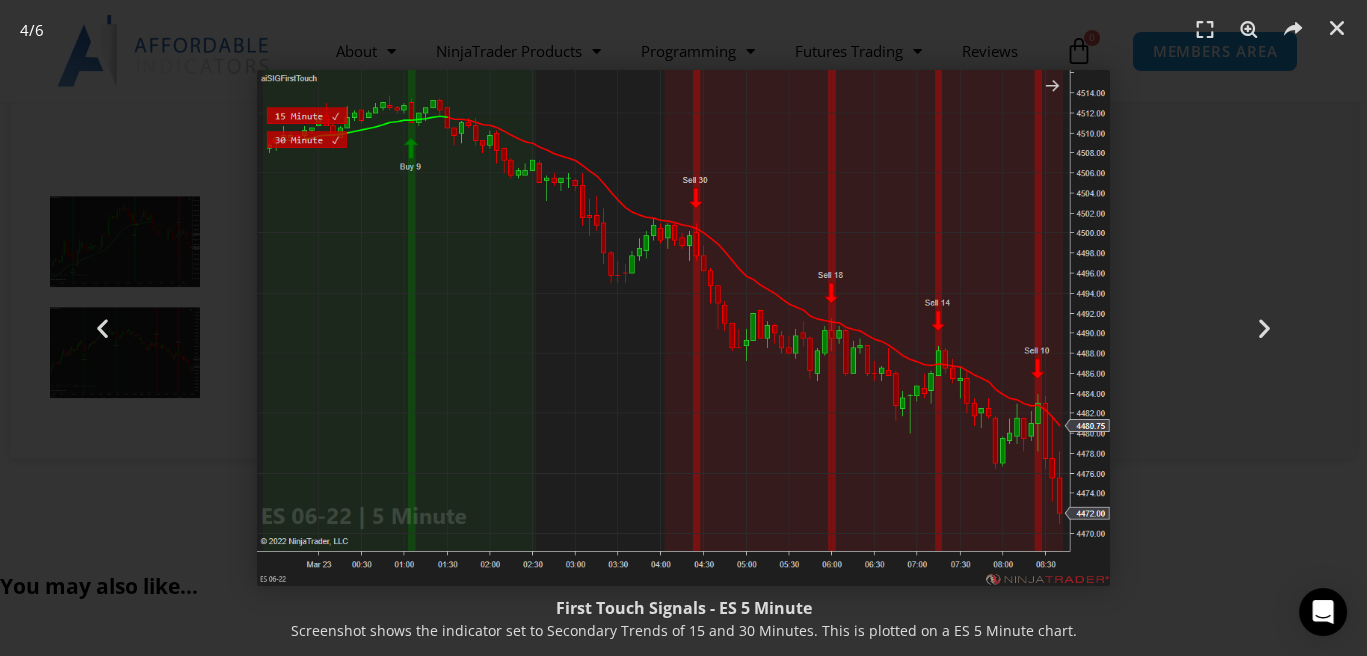 click at bounding box center (683, 328) 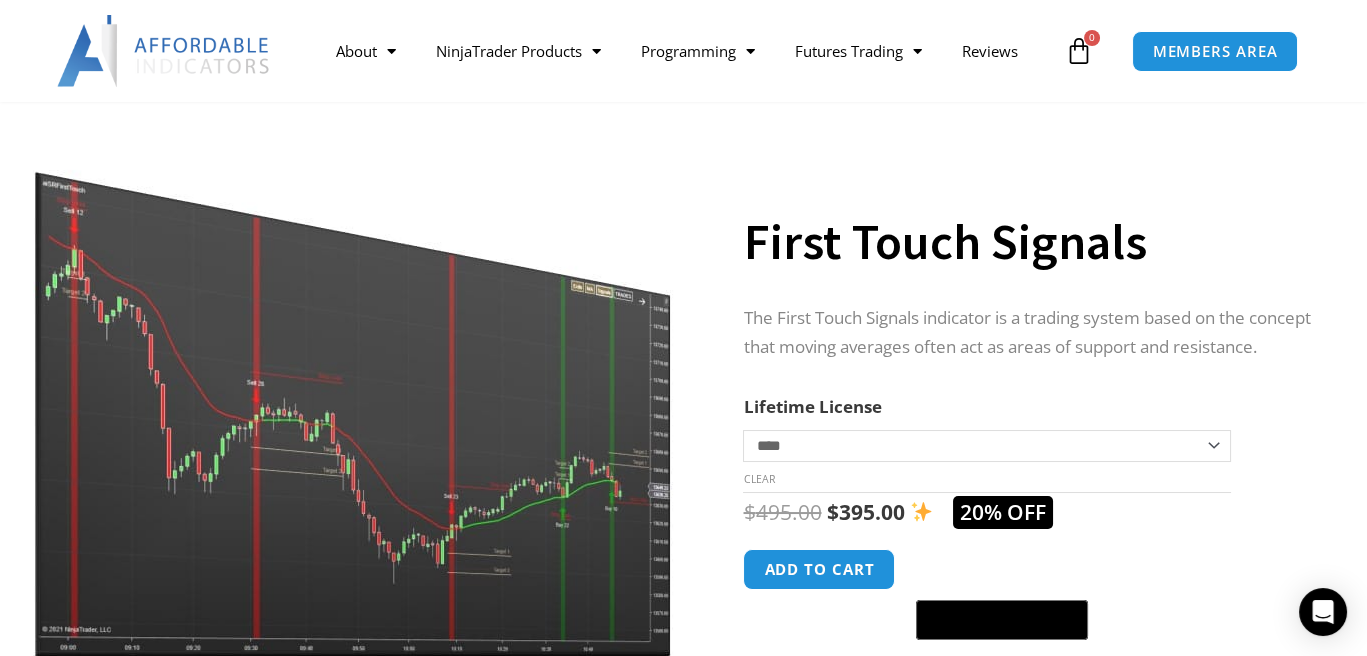 scroll, scrollTop: 356, scrollLeft: 0, axis: vertical 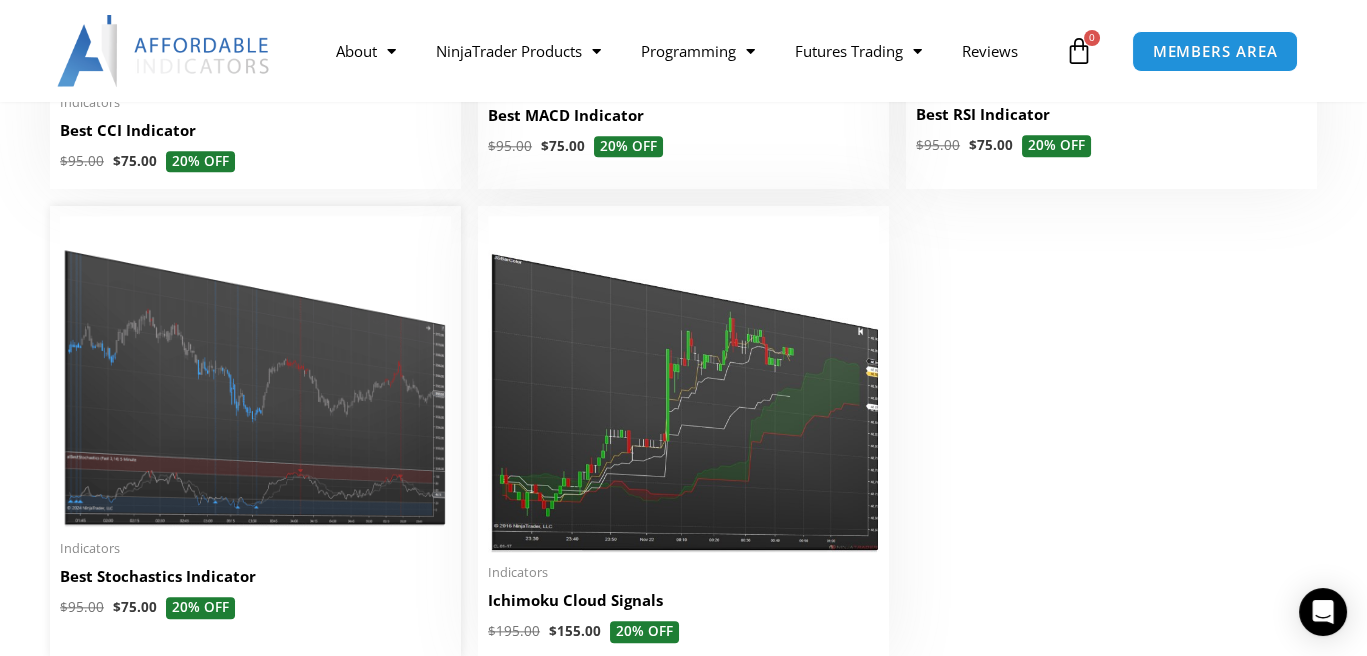 click at bounding box center [255, 372] 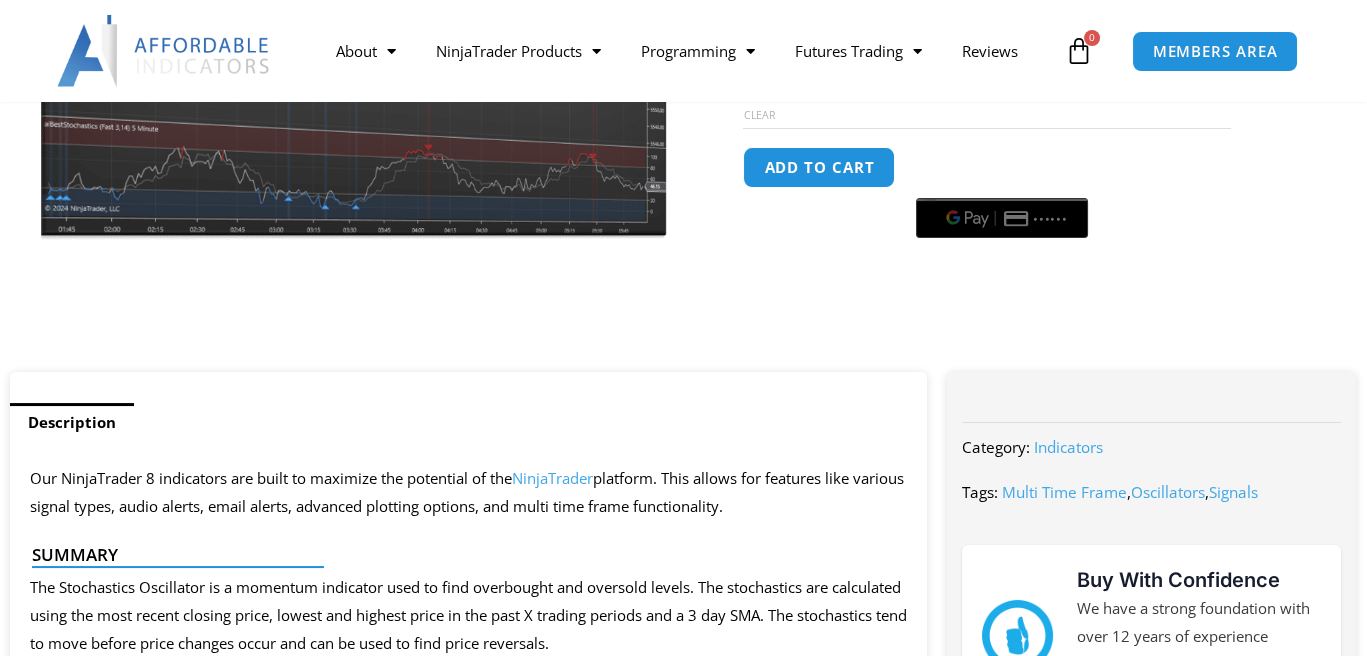 scroll, scrollTop: 633, scrollLeft: 0, axis: vertical 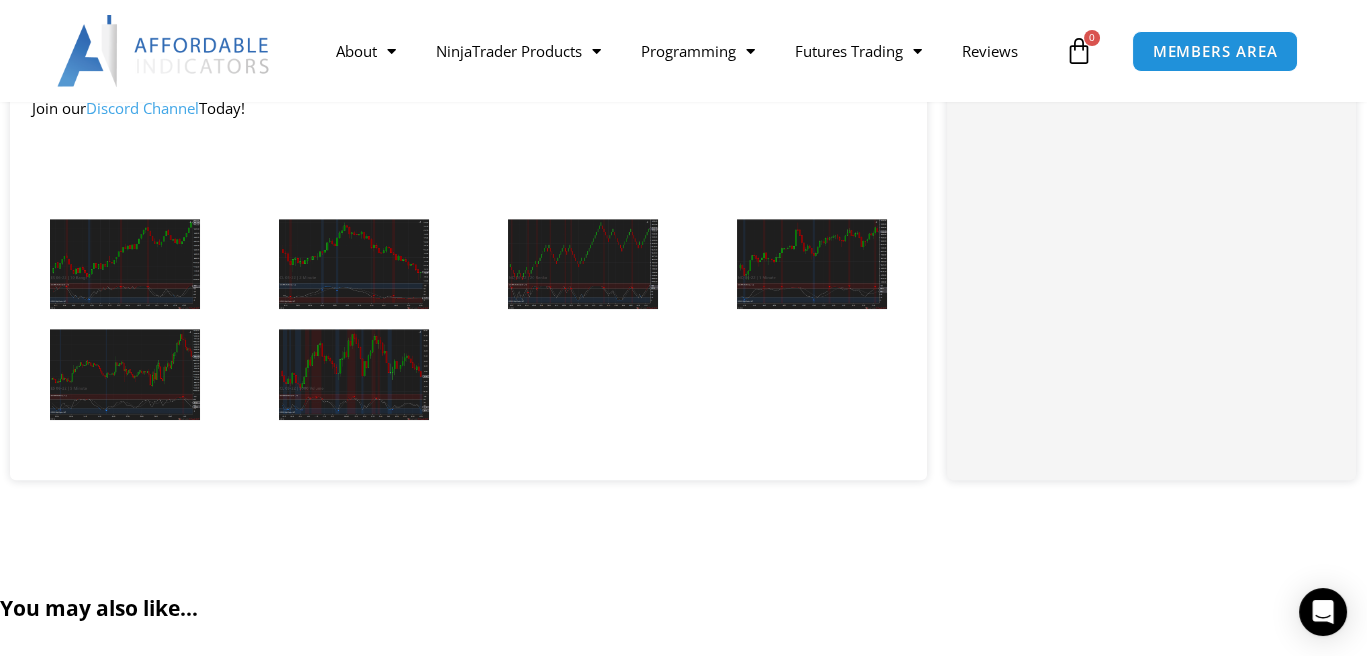click at bounding box center [125, 264] 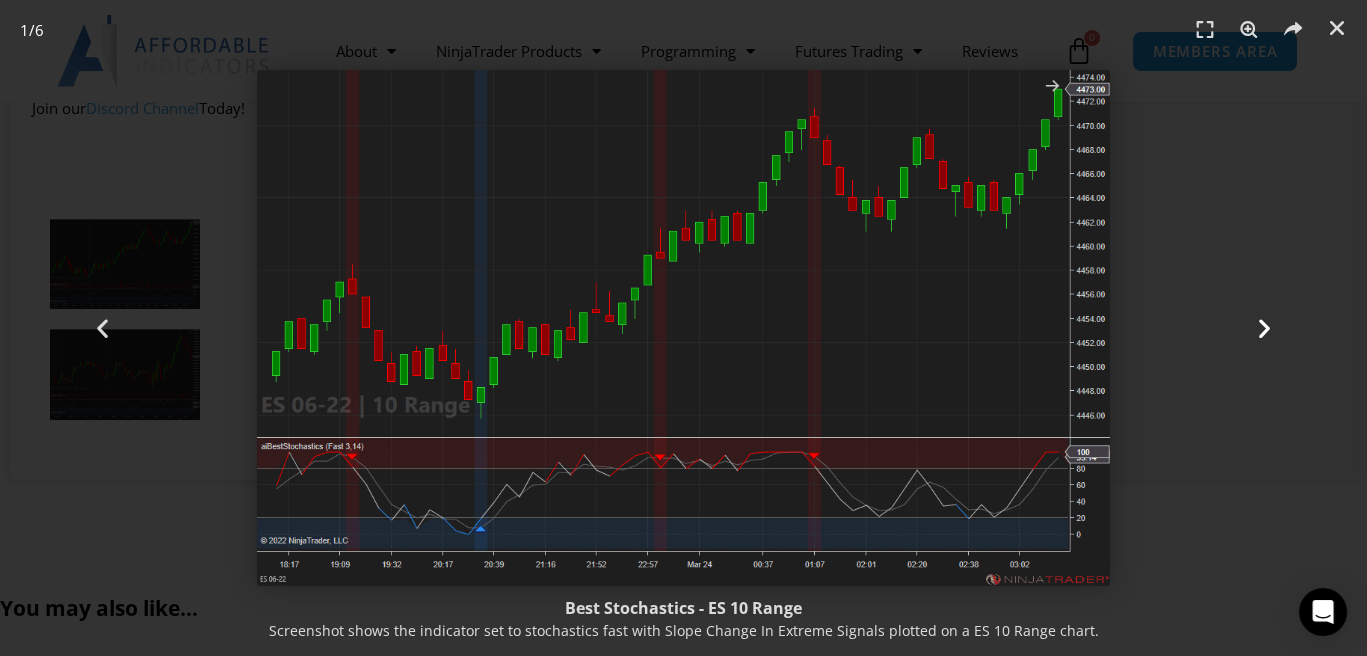 click at bounding box center [1264, 328] 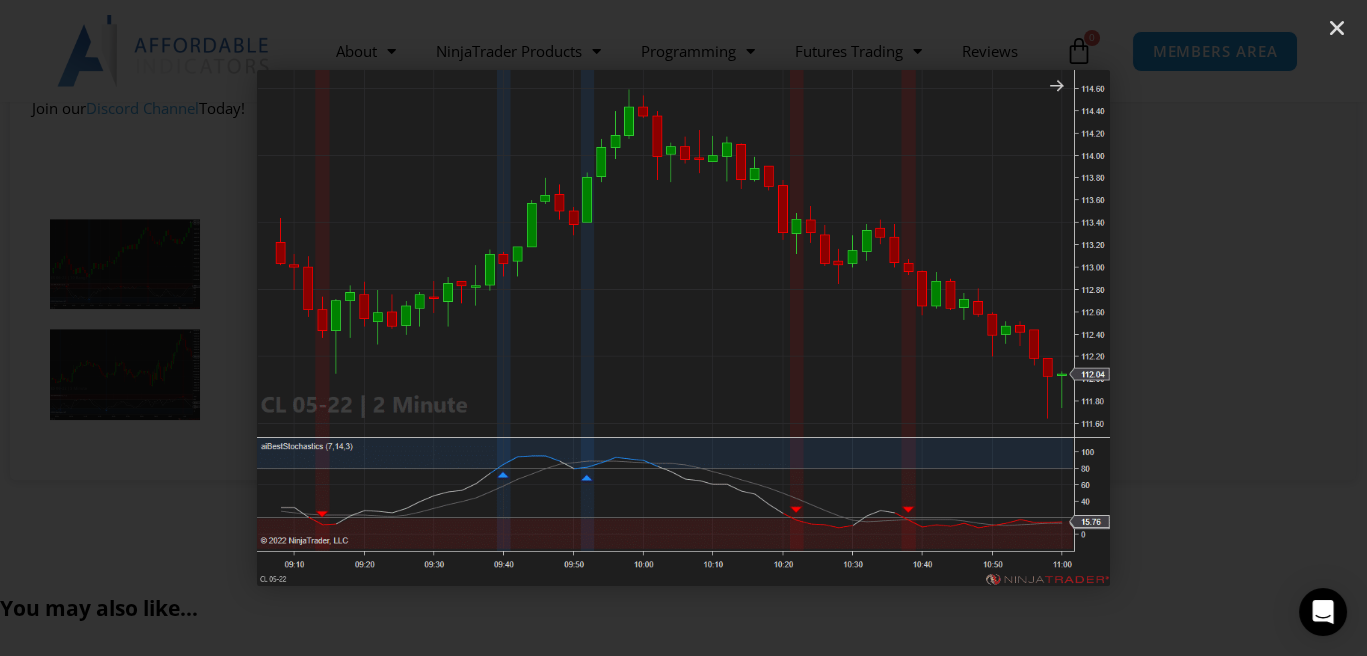 click at bounding box center (1264, 328) 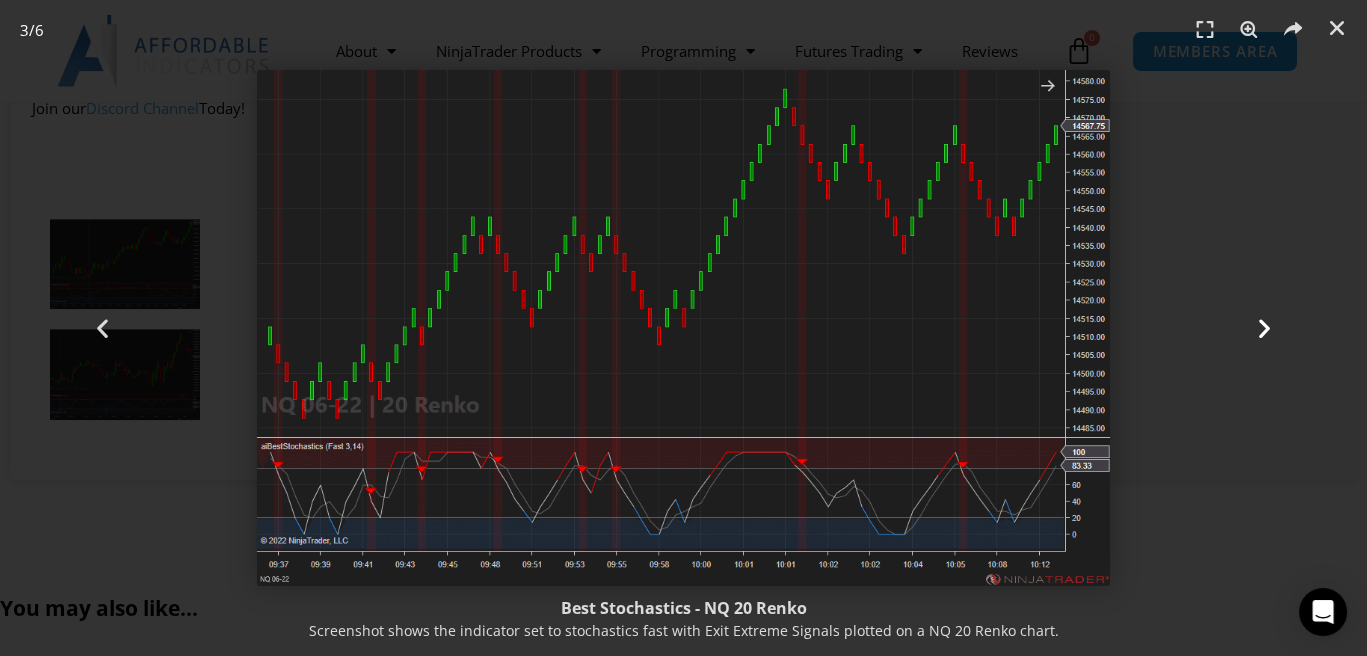 click at bounding box center (1264, 328) 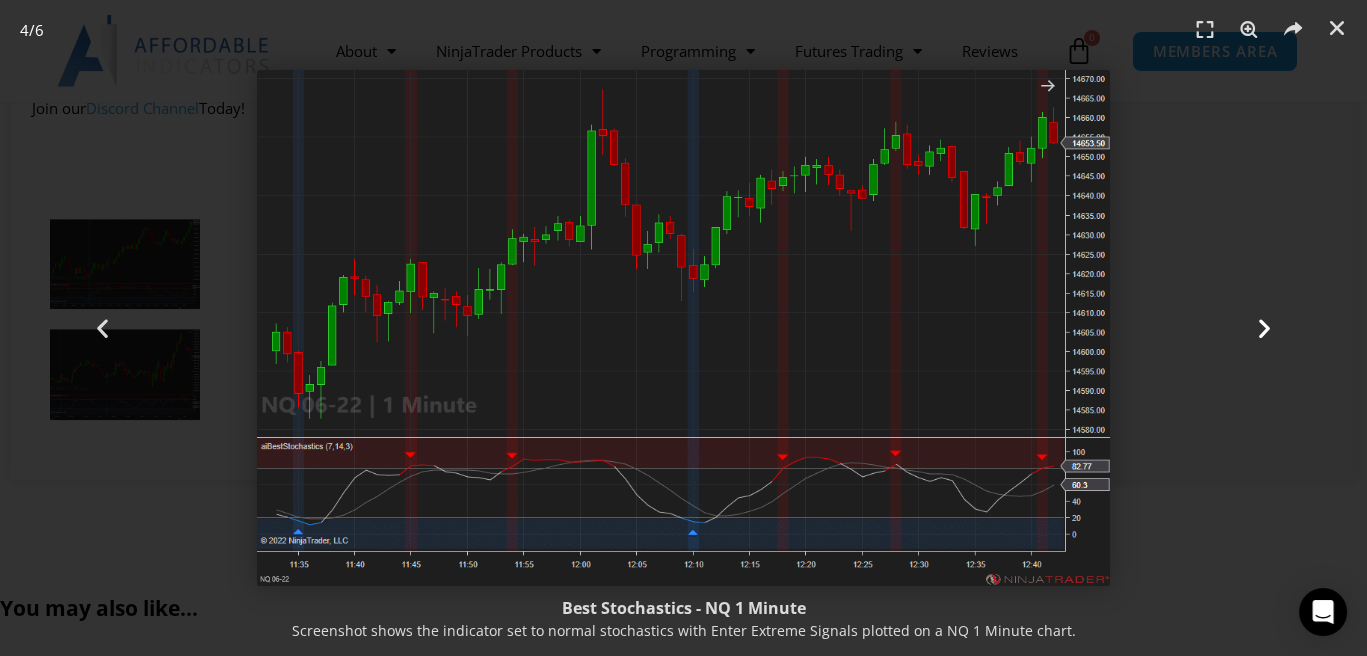 click at bounding box center [1264, 328] 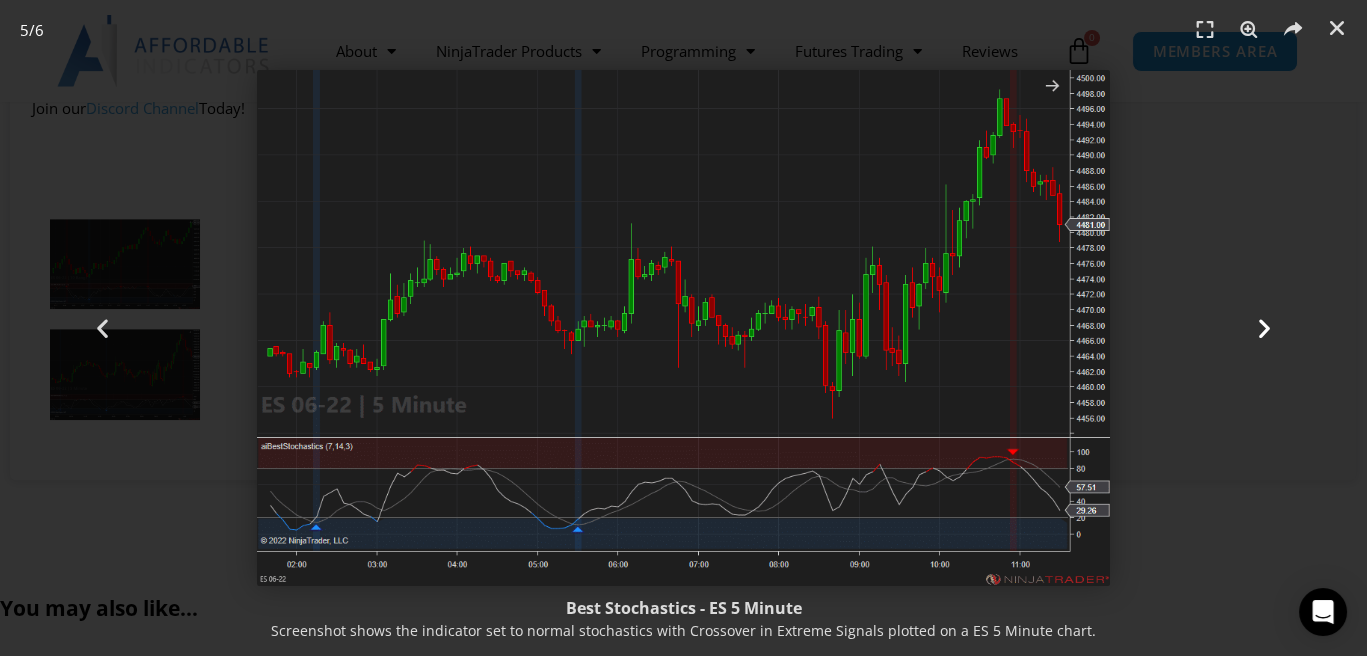 click at bounding box center [1264, 328] 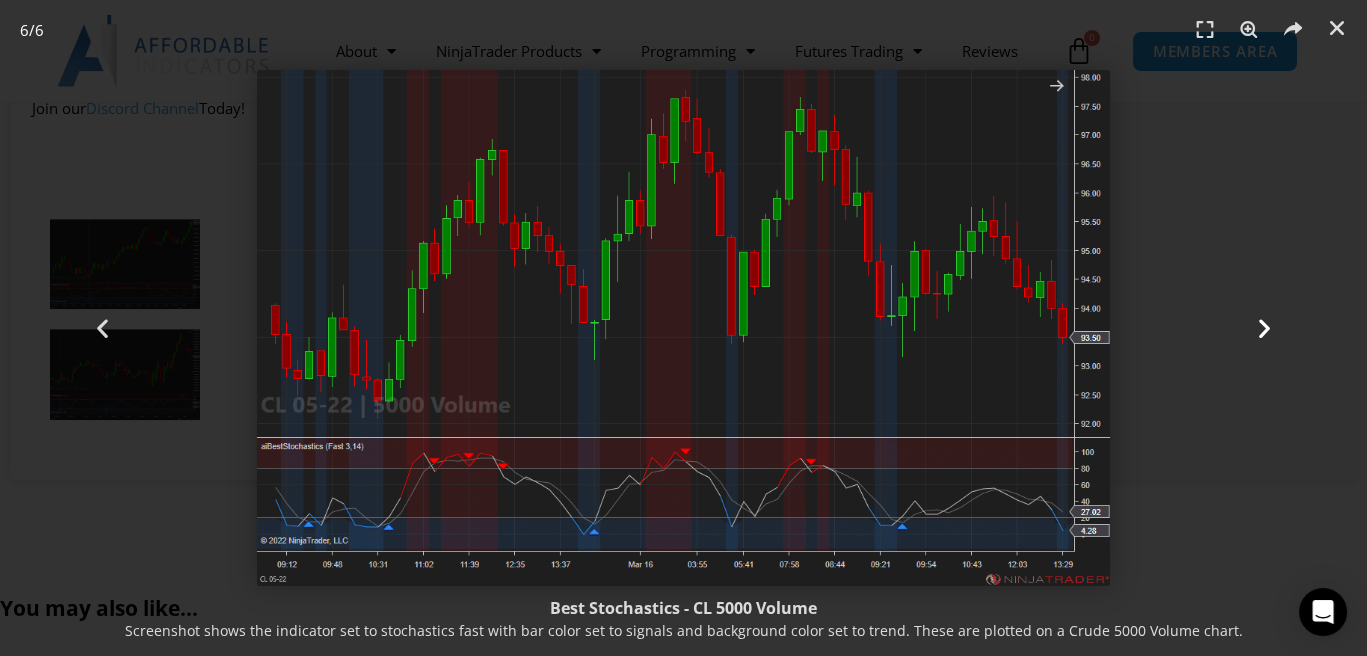 click at bounding box center [1264, 328] 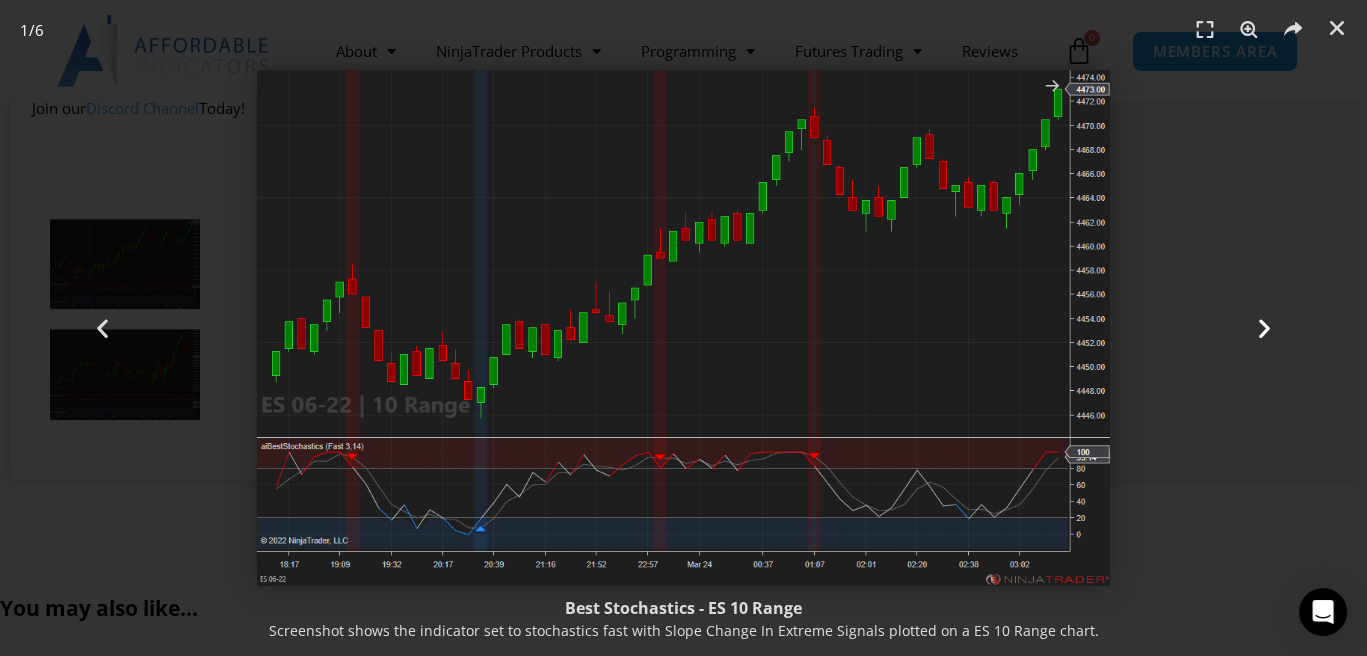click at bounding box center (1264, 328) 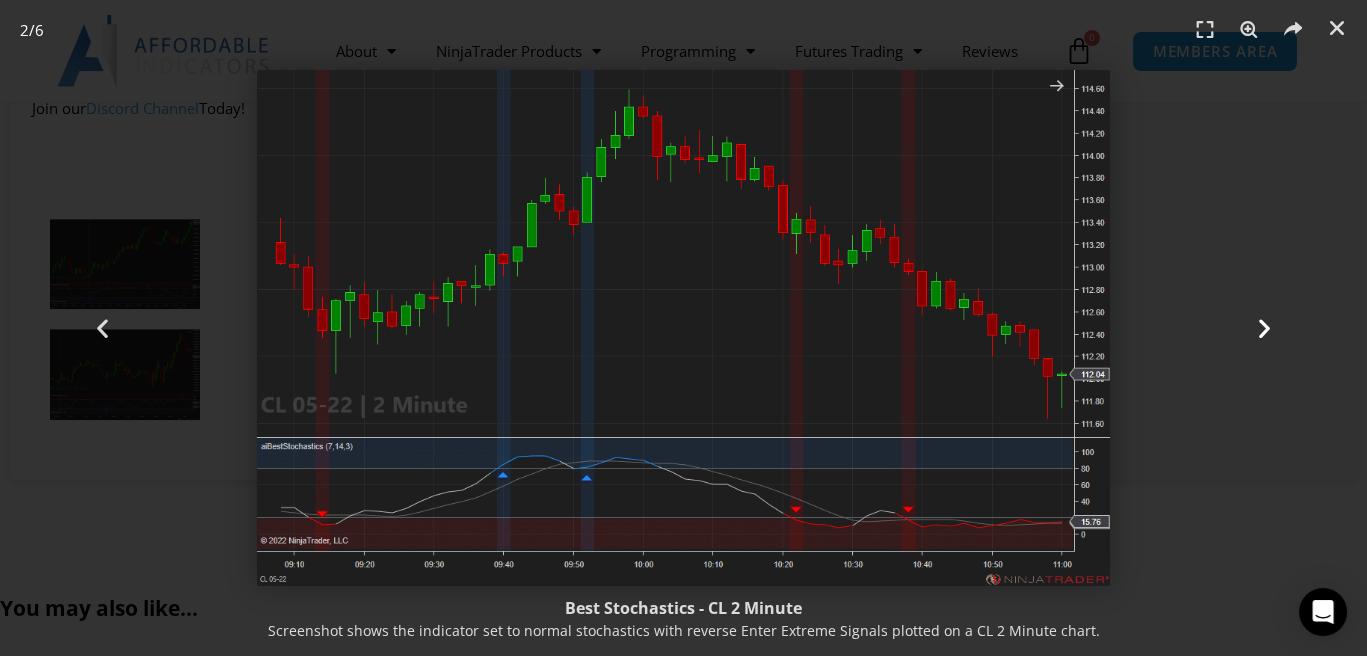 click at bounding box center [1264, 328] 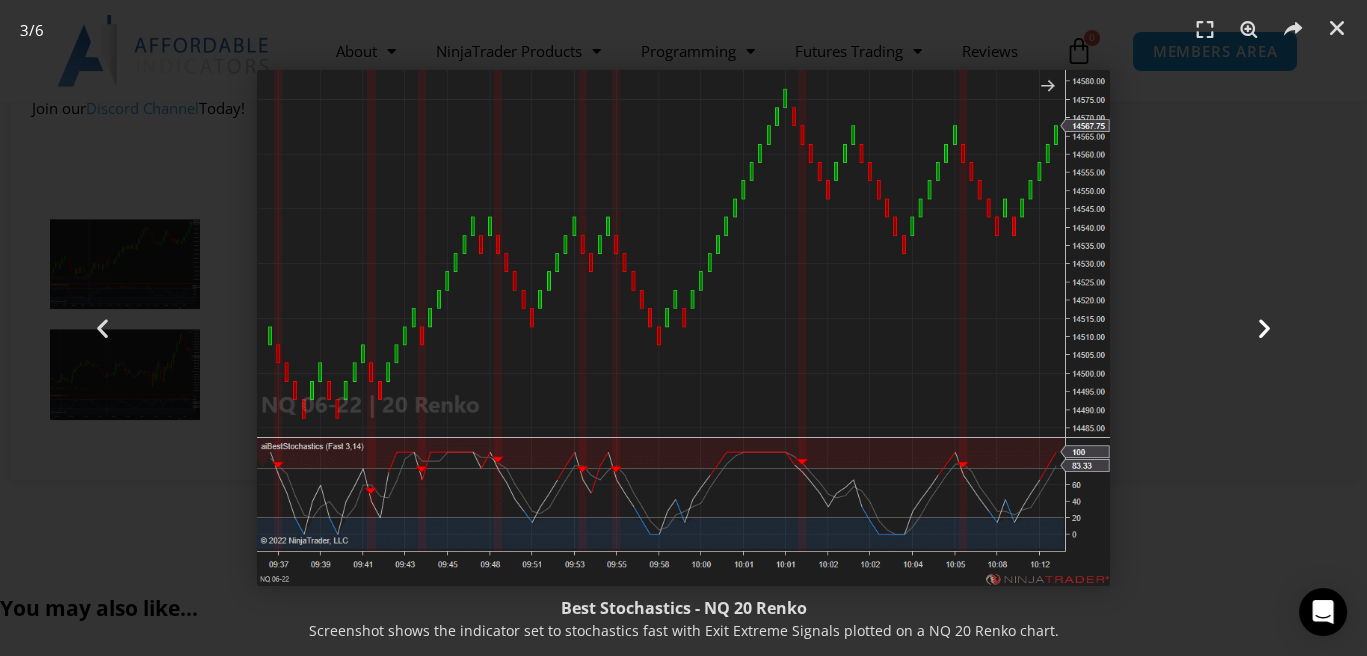 click at bounding box center (1264, 328) 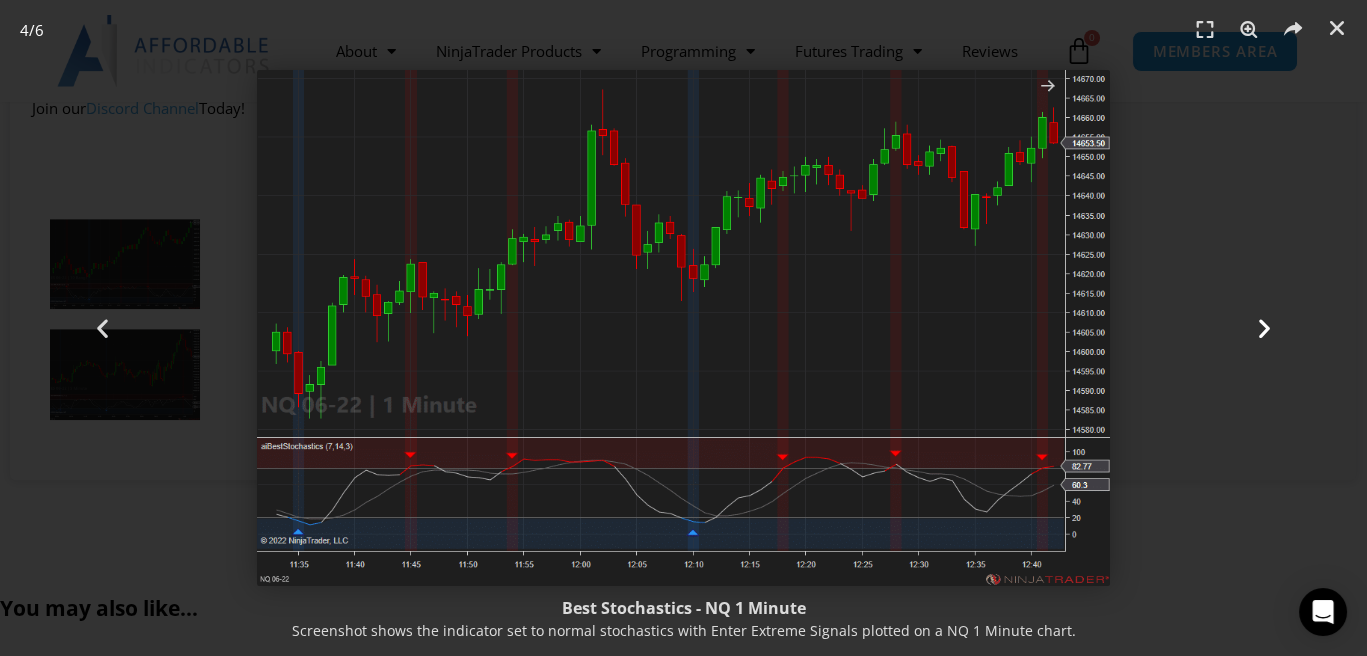 click at bounding box center [1264, 328] 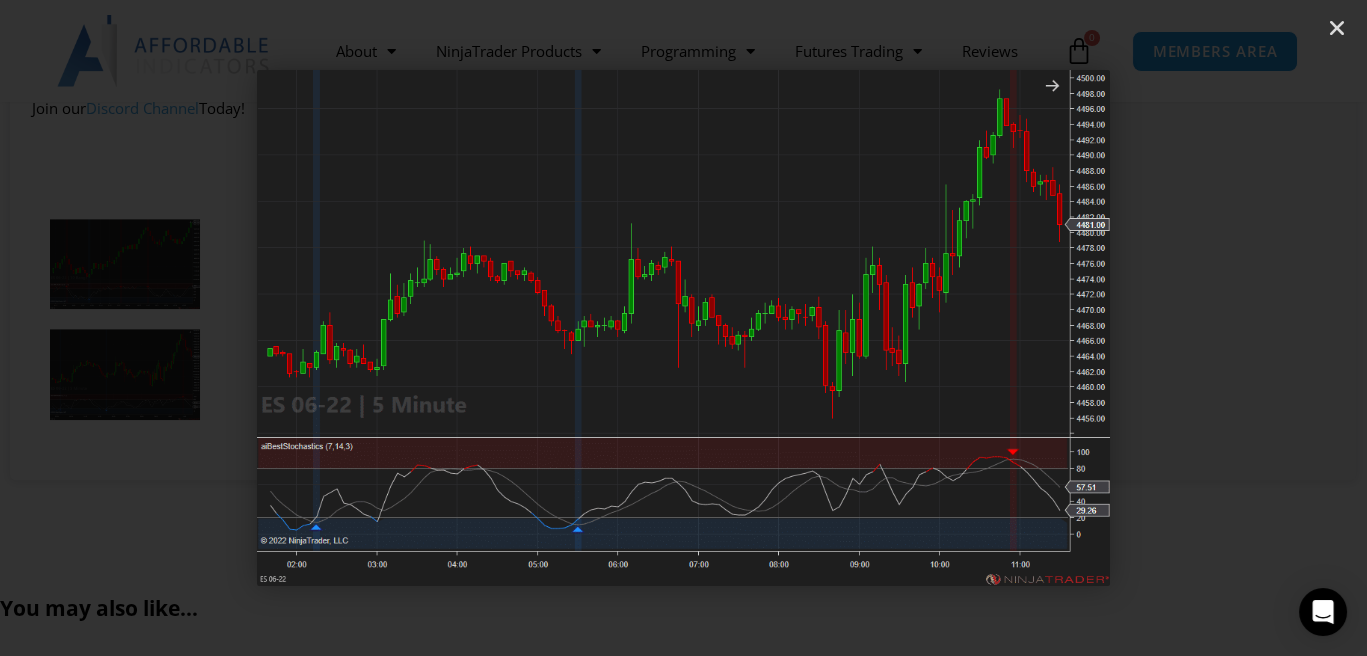 click at bounding box center (1264, 328) 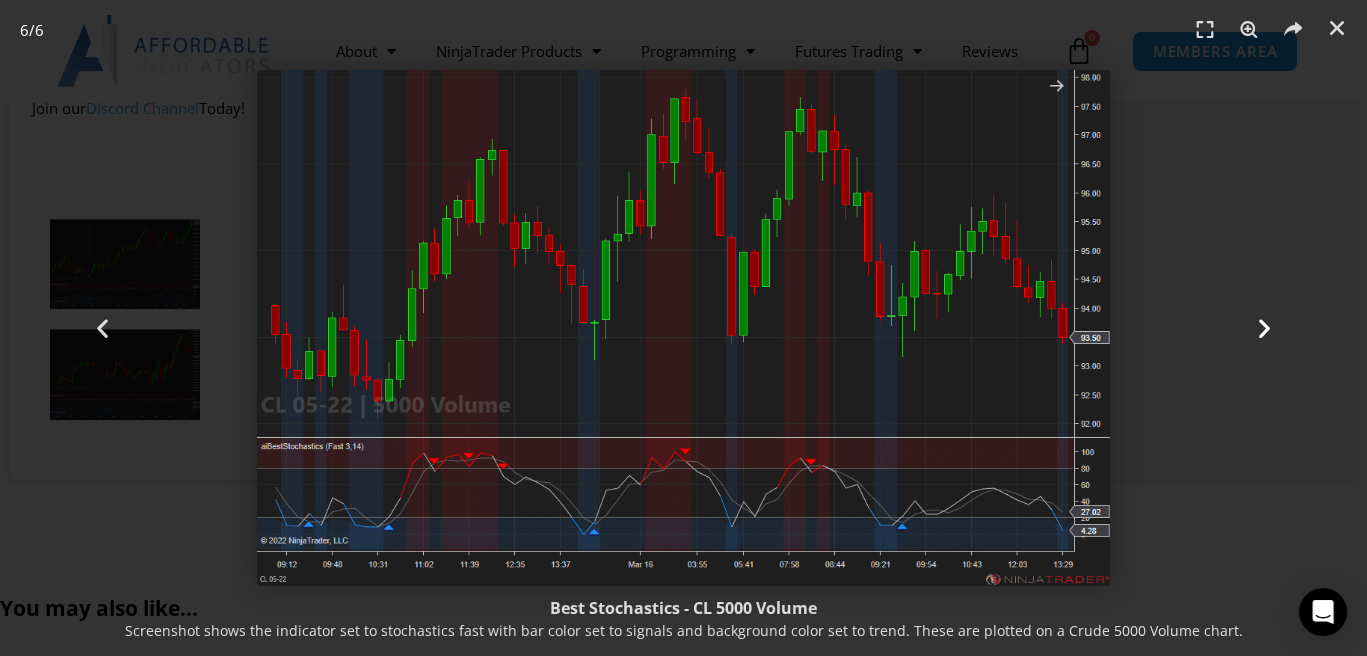 click at bounding box center (1264, 328) 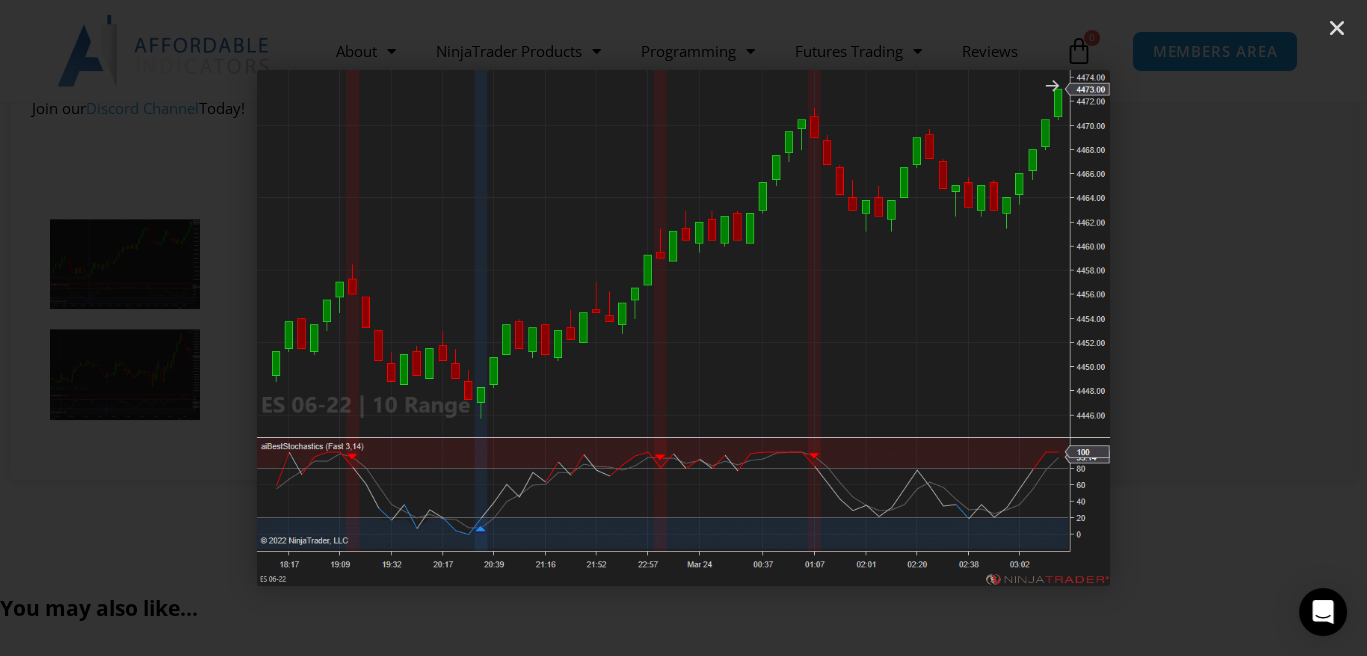 click at bounding box center [1264, 328] 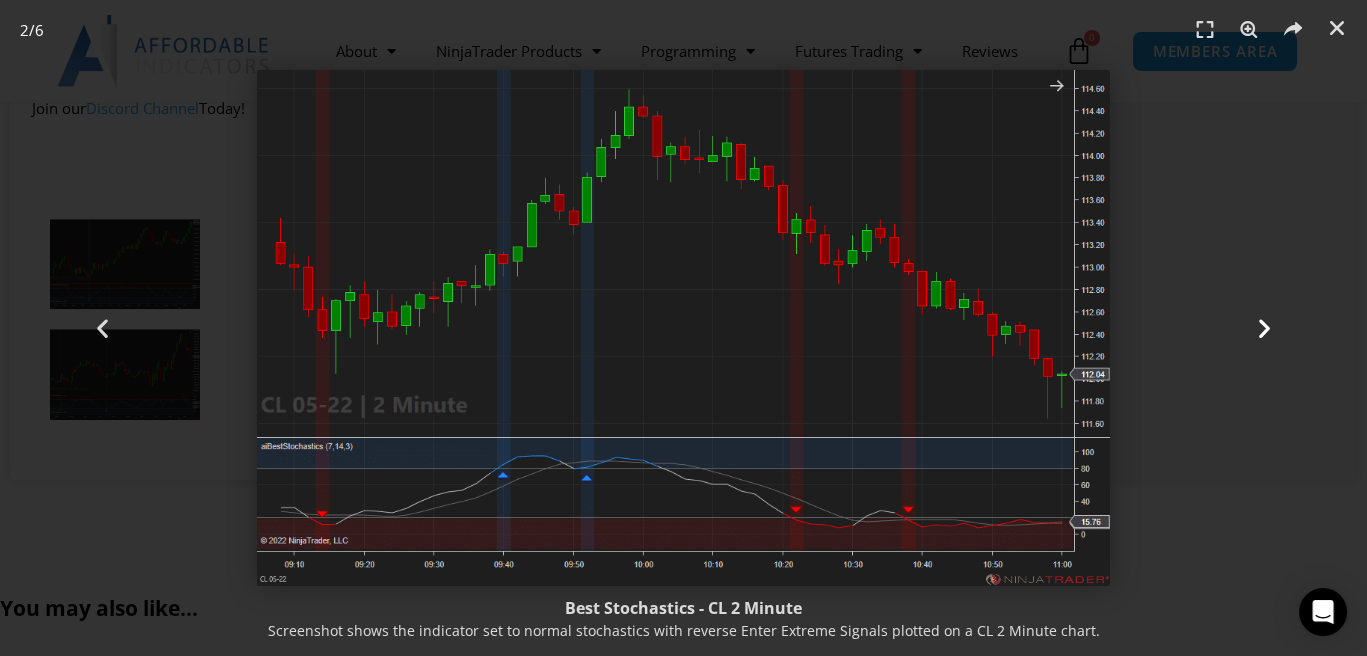 click at bounding box center [1264, 328] 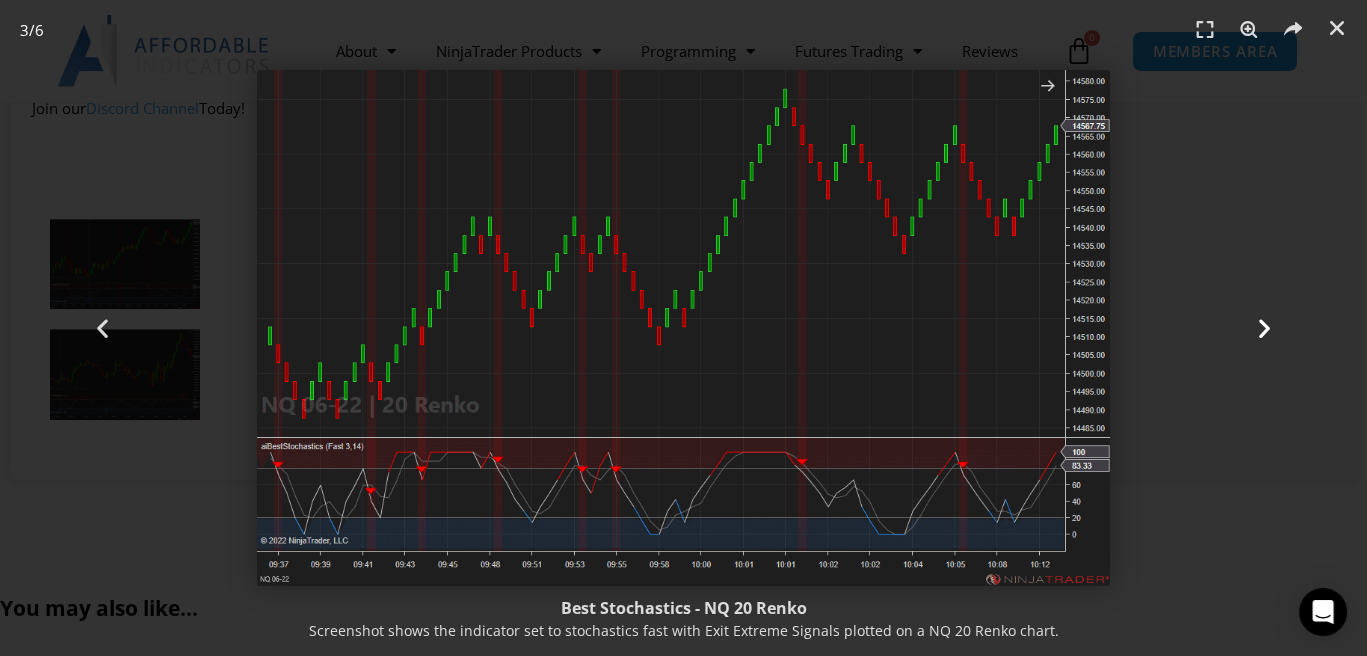 click at bounding box center [1264, 328] 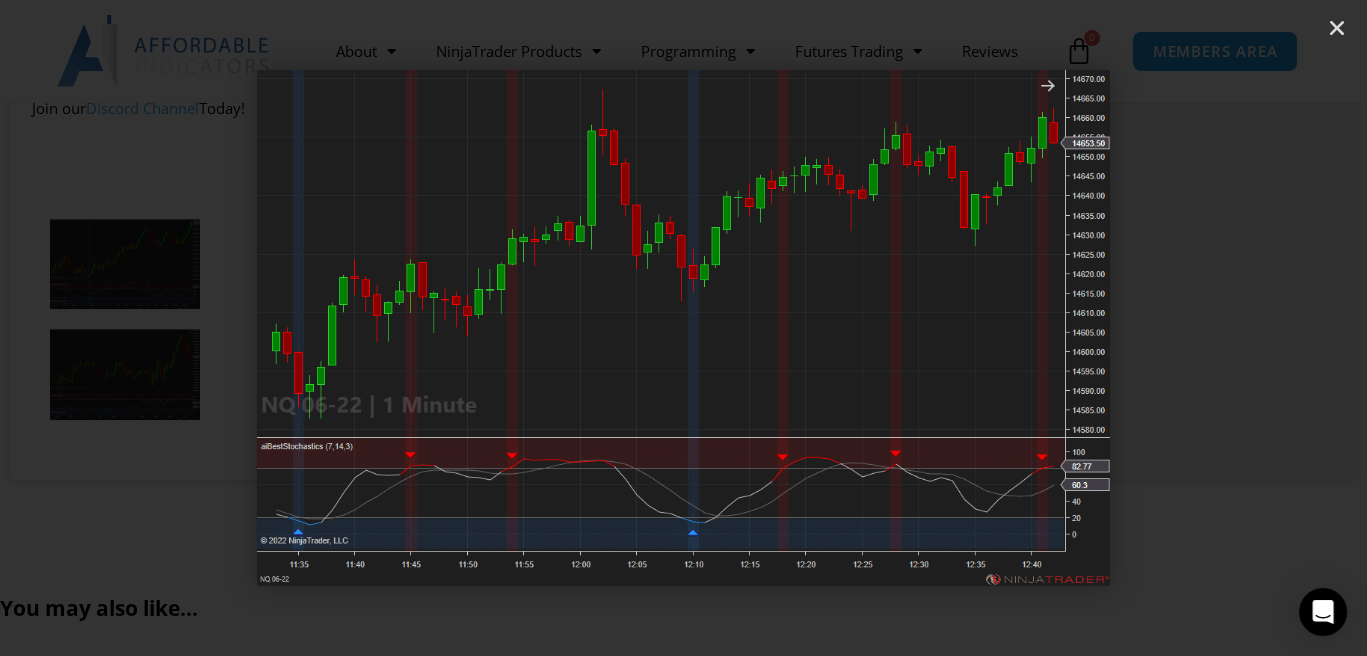 click at bounding box center (1264, 328) 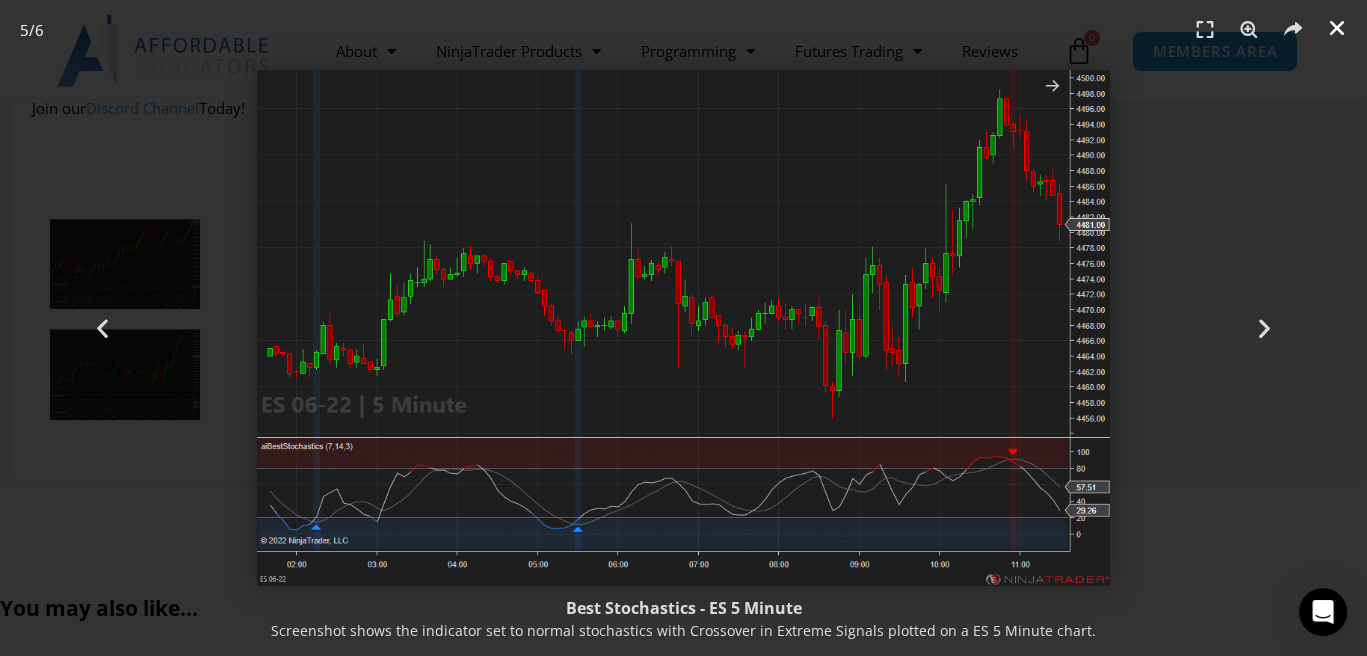 click at bounding box center [1337, 28] 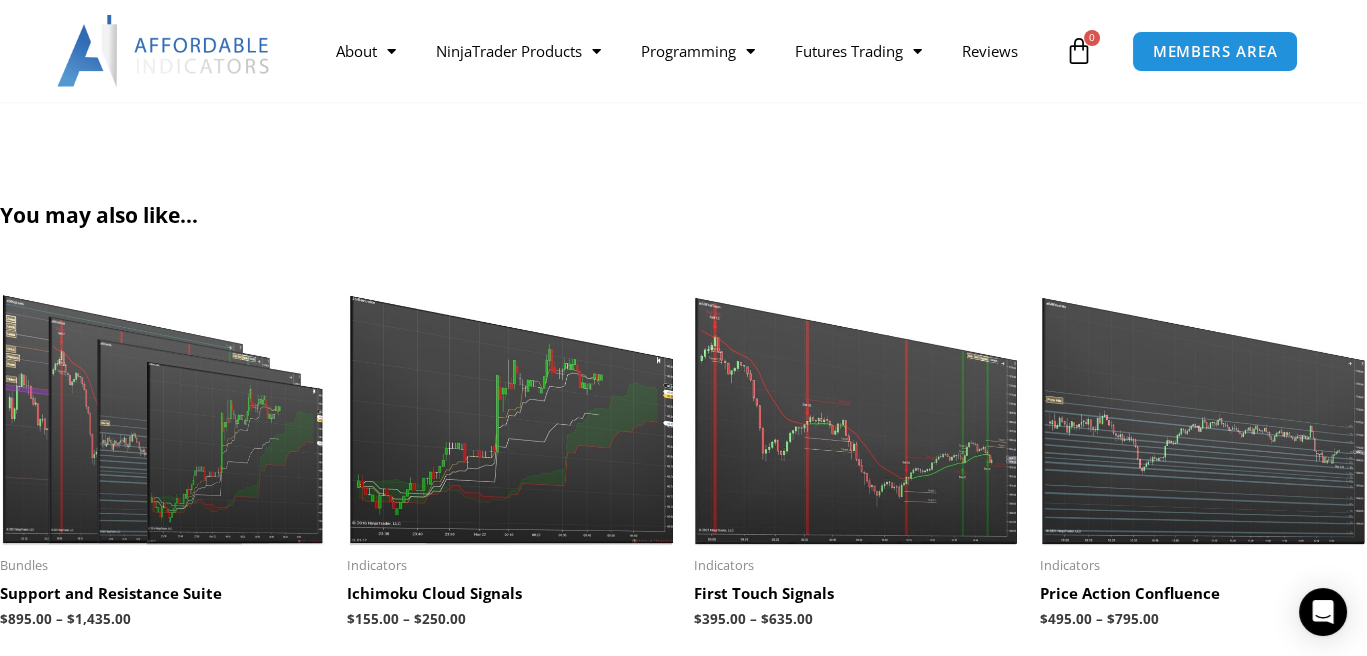 scroll, scrollTop: 2967, scrollLeft: 0, axis: vertical 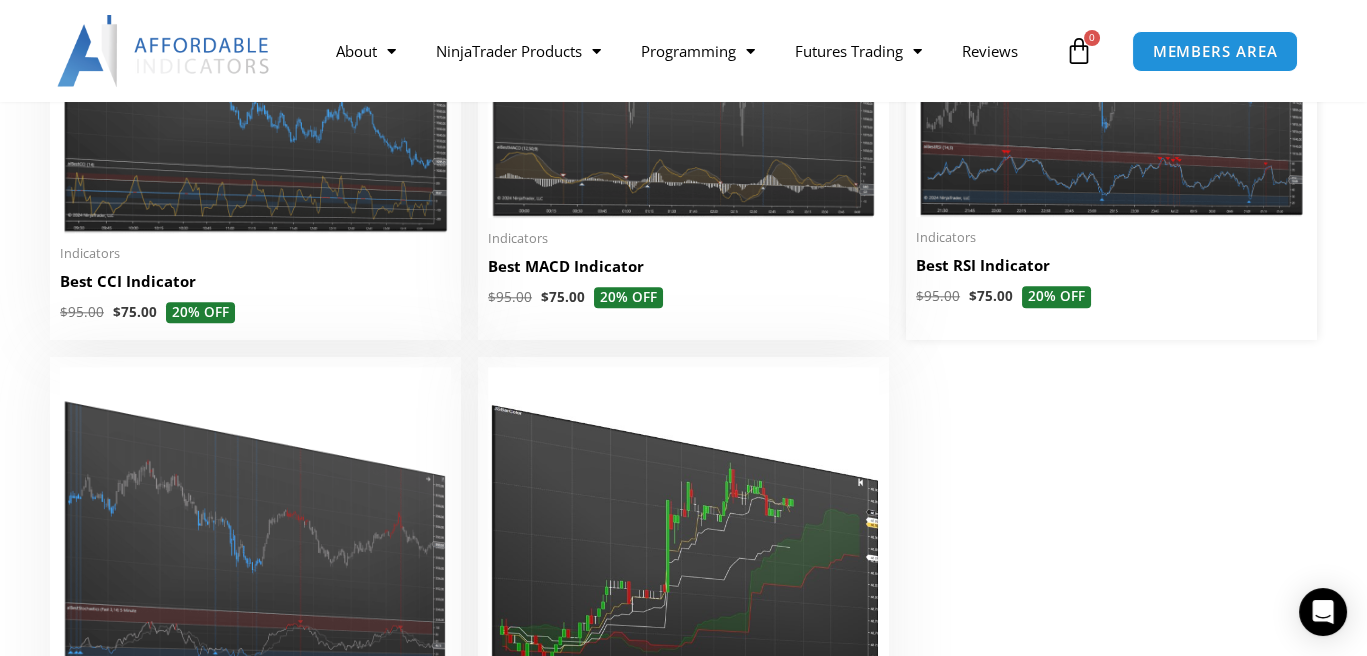 click at bounding box center (1111, 60) 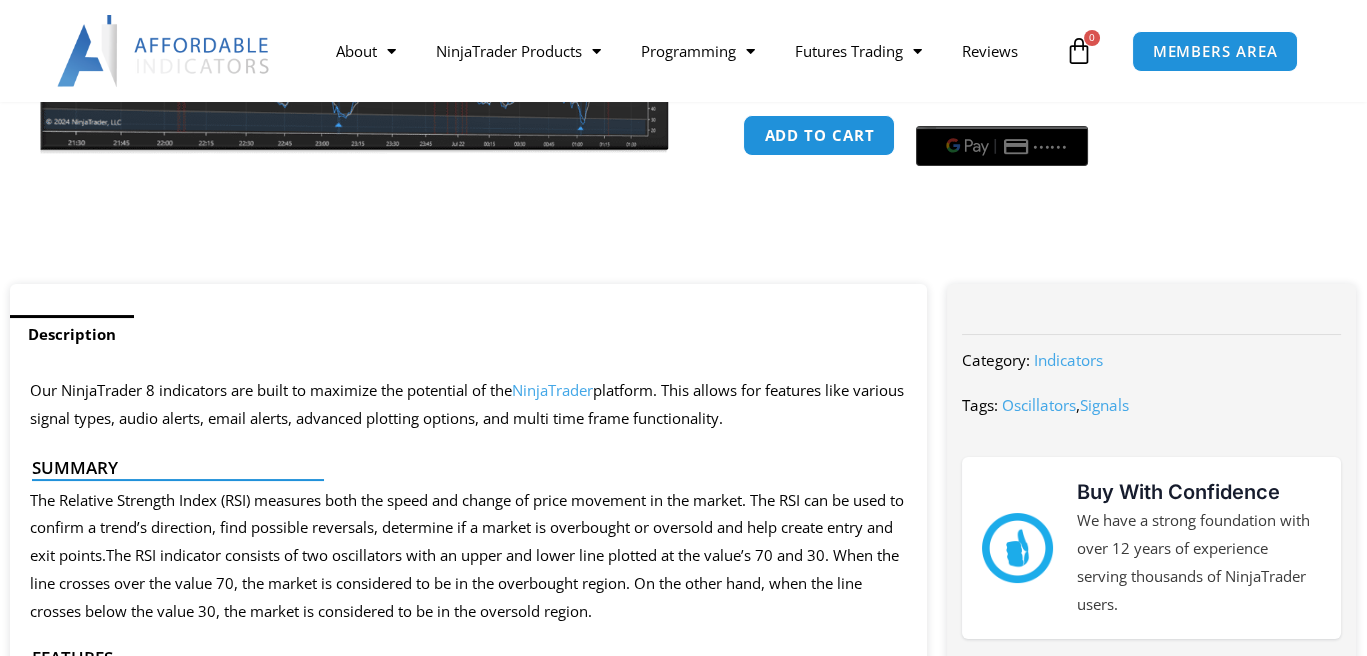 scroll, scrollTop: 910, scrollLeft: 0, axis: vertical 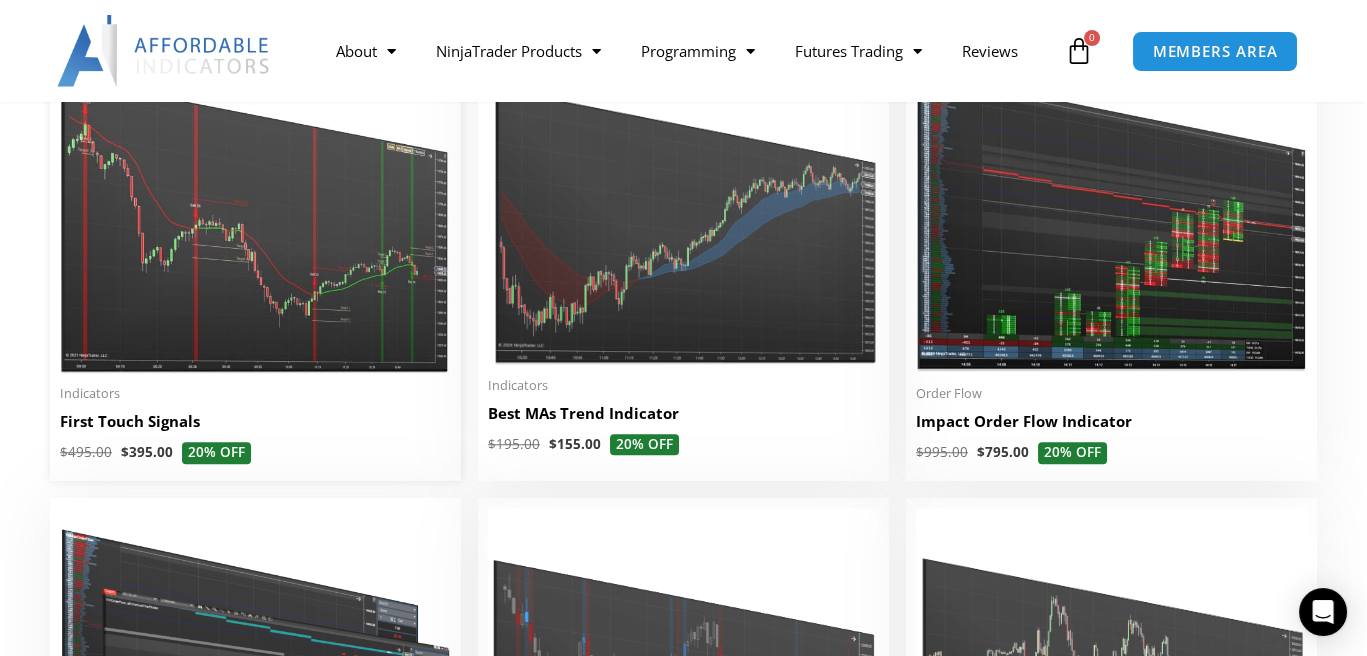 click at bounding box center [255, 205] 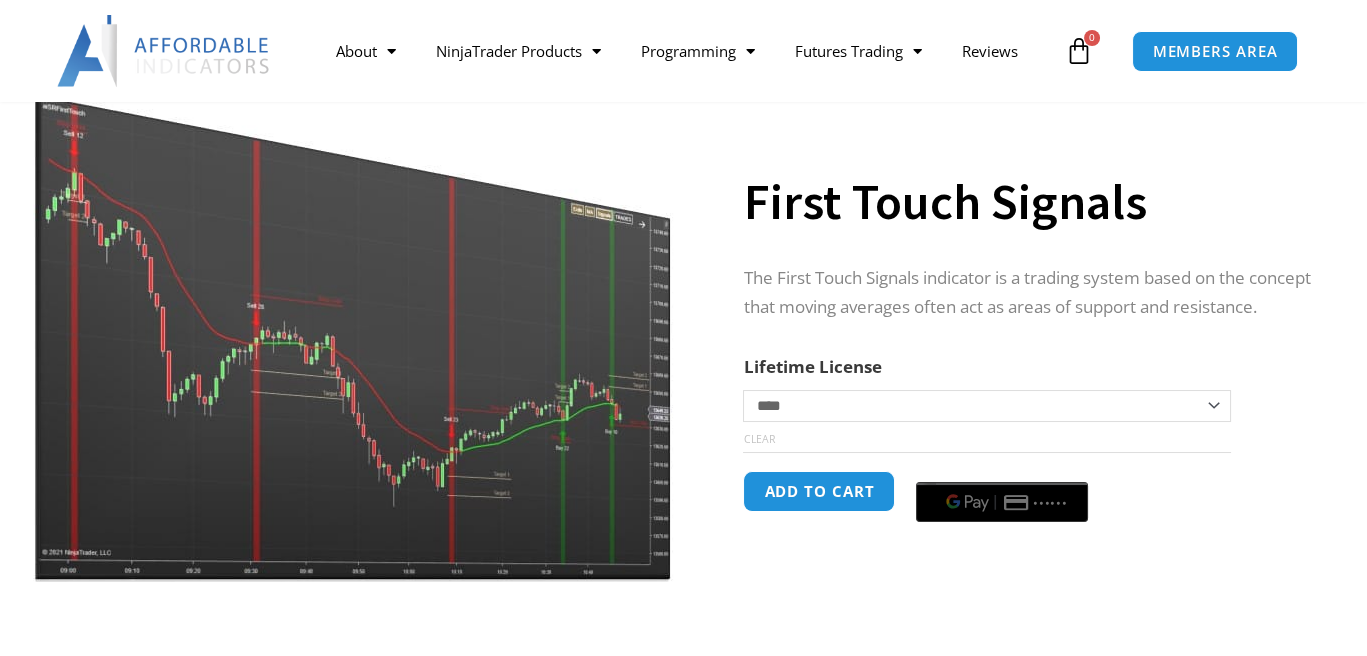 scroll, scrollTop: 395, scrollLeft: 0, axis: vertical 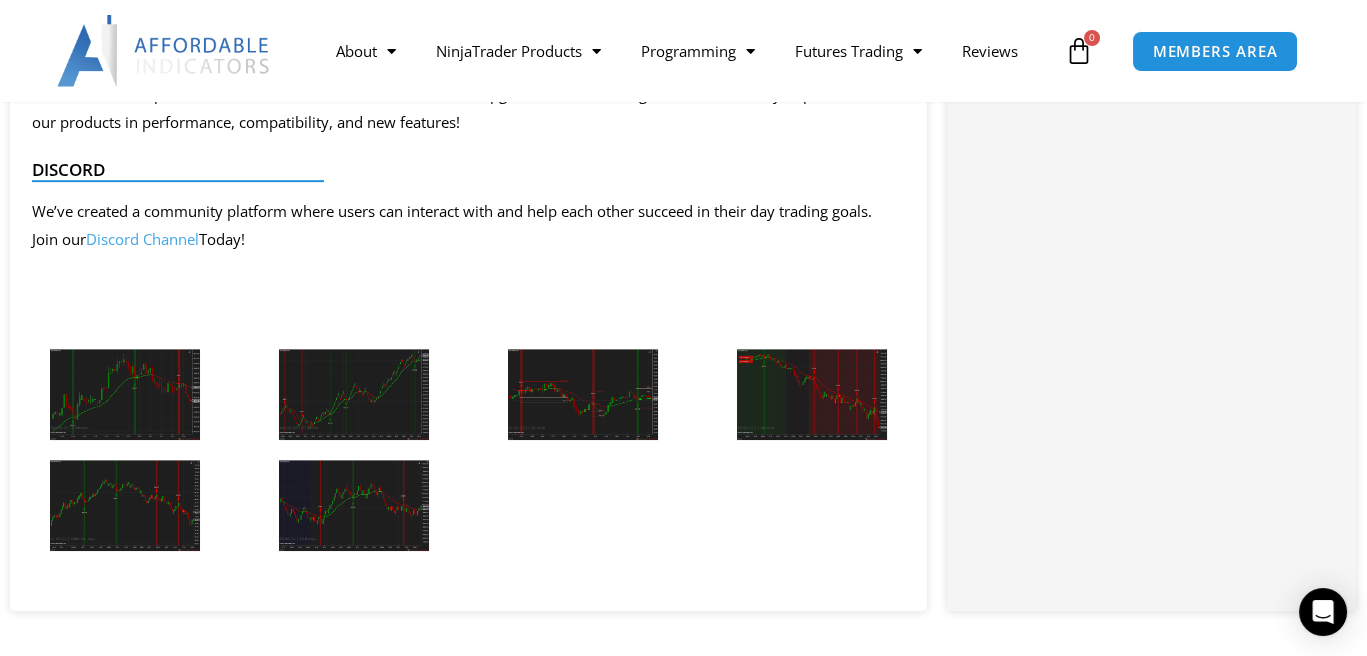click at bounding box center (354, 505) 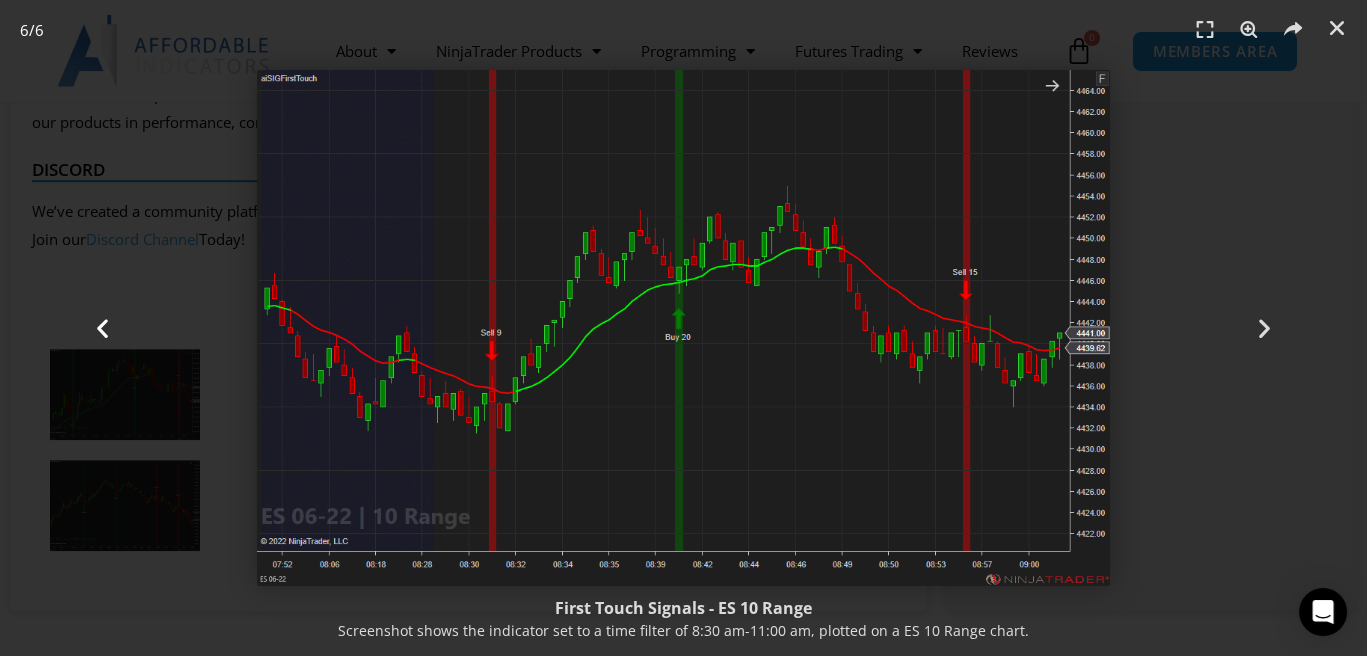 click at bounding box center (102, 328) 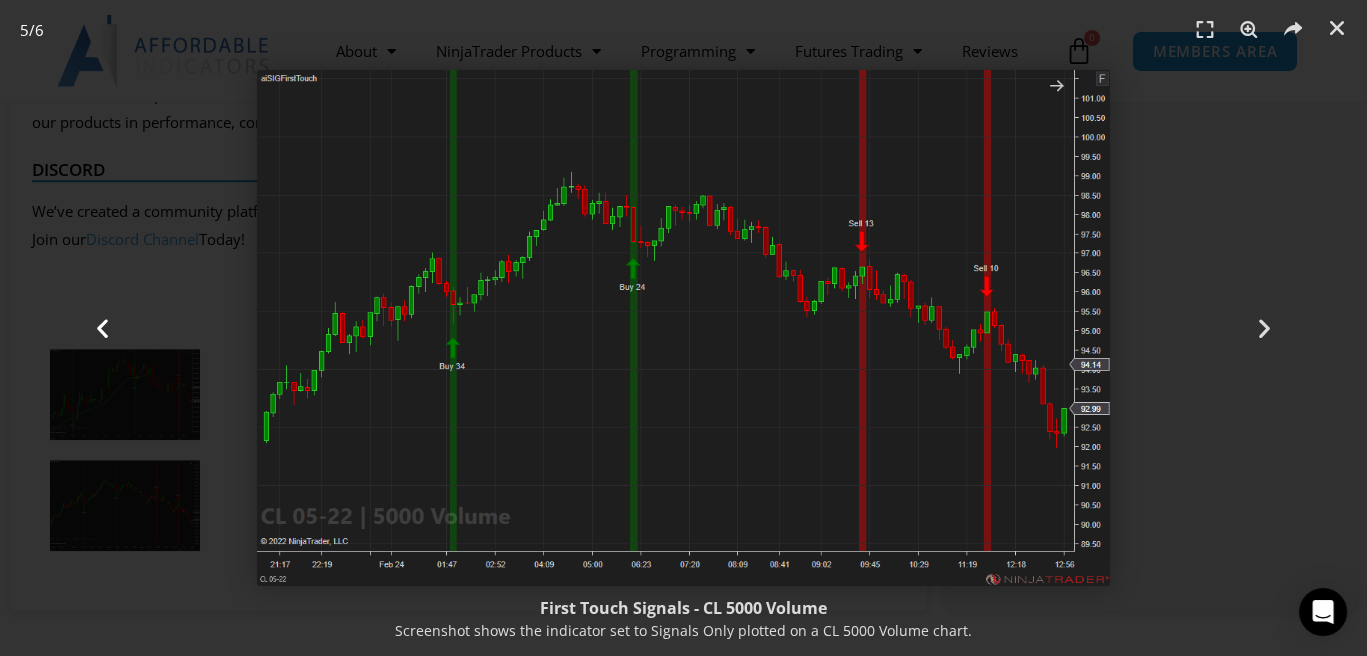 click at bounding box center (102, 328) 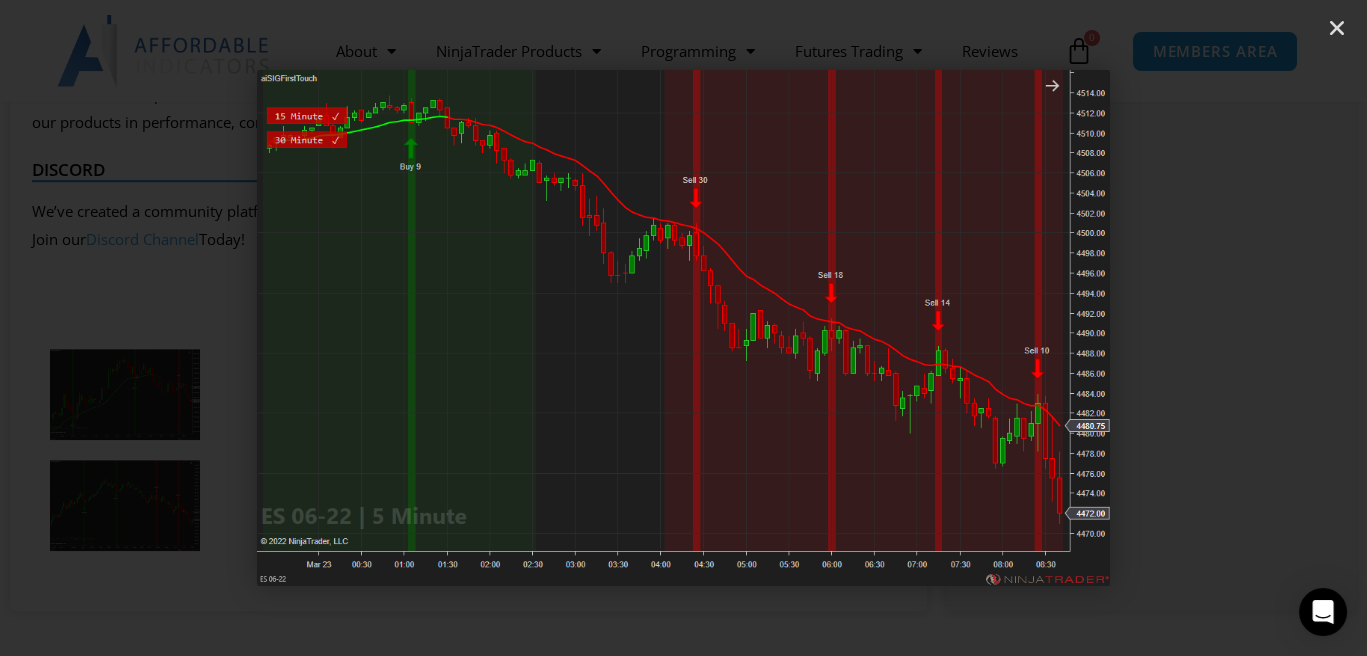click at bounding box center (102, 328) 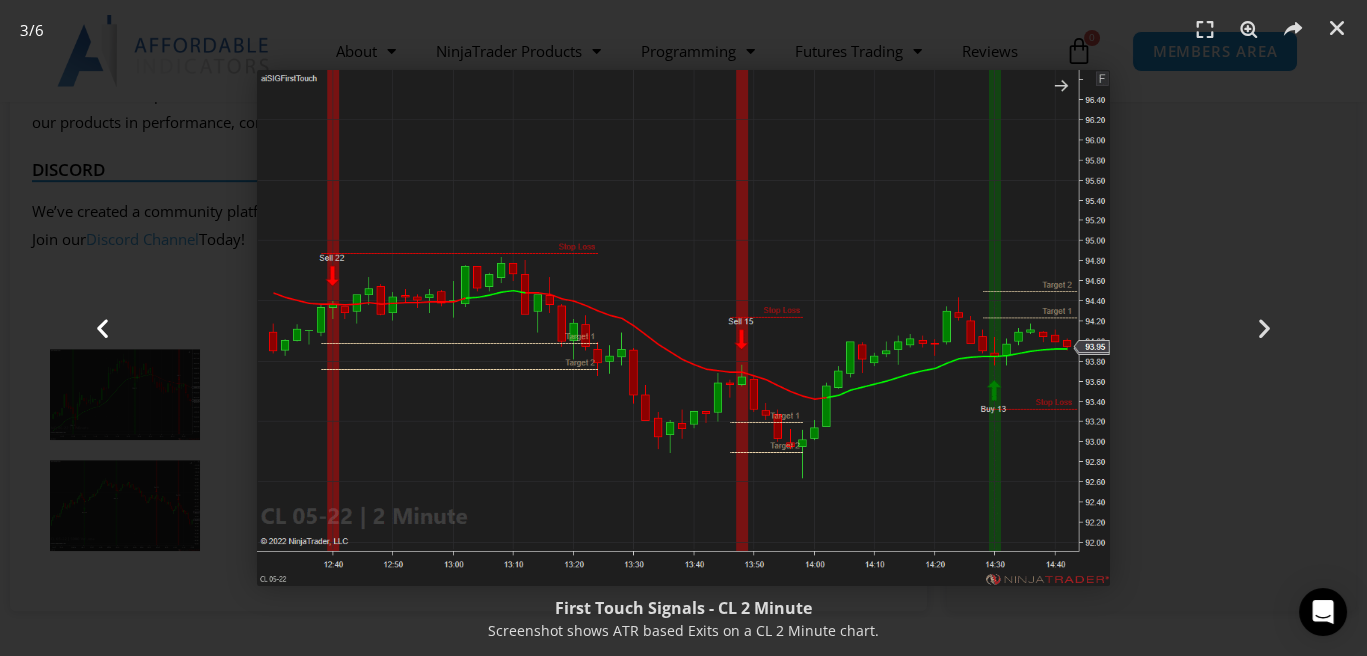 click at bounding box center (102, 328) 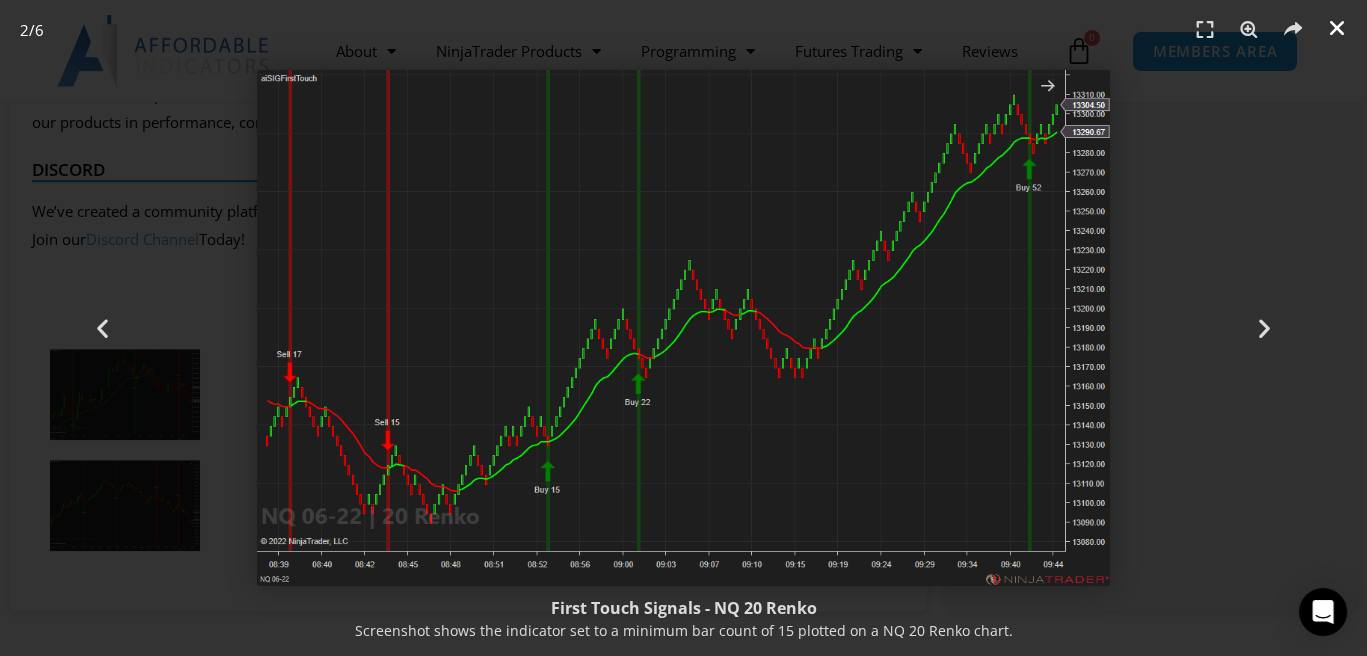 click at bounding box center (1337, 28) 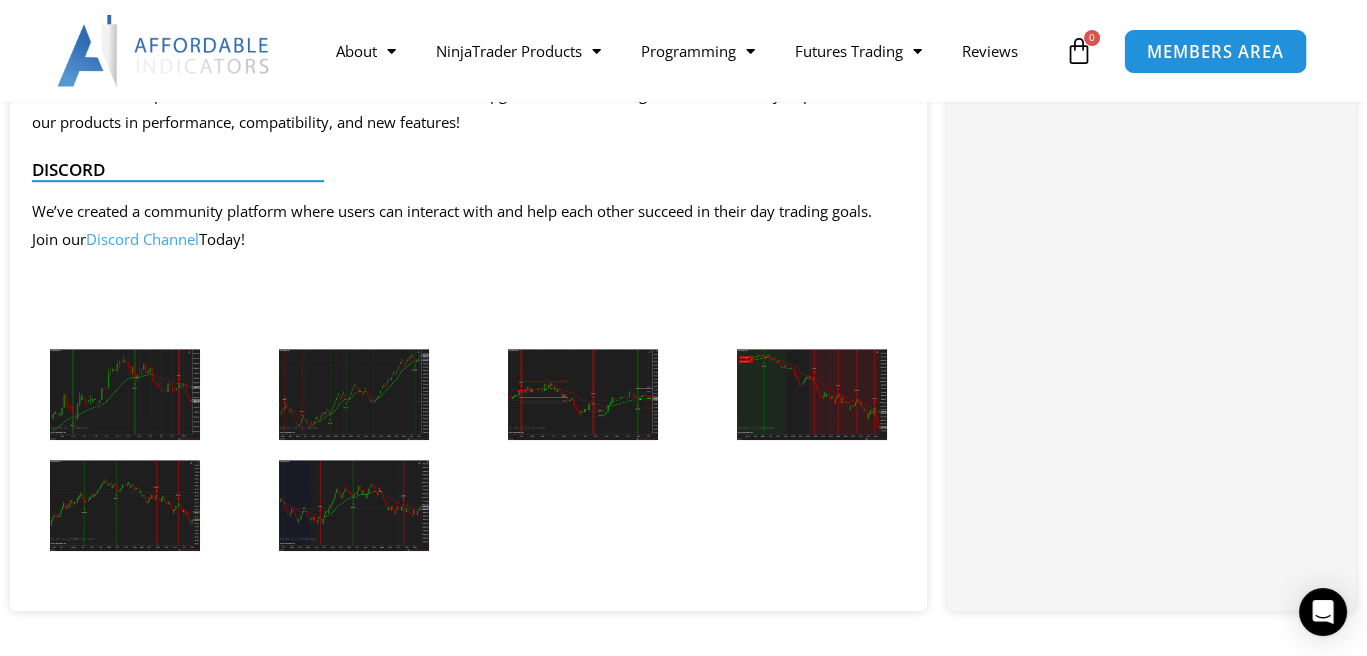 click on "MEMBERS AREA" at bounding box center (1214, 51) 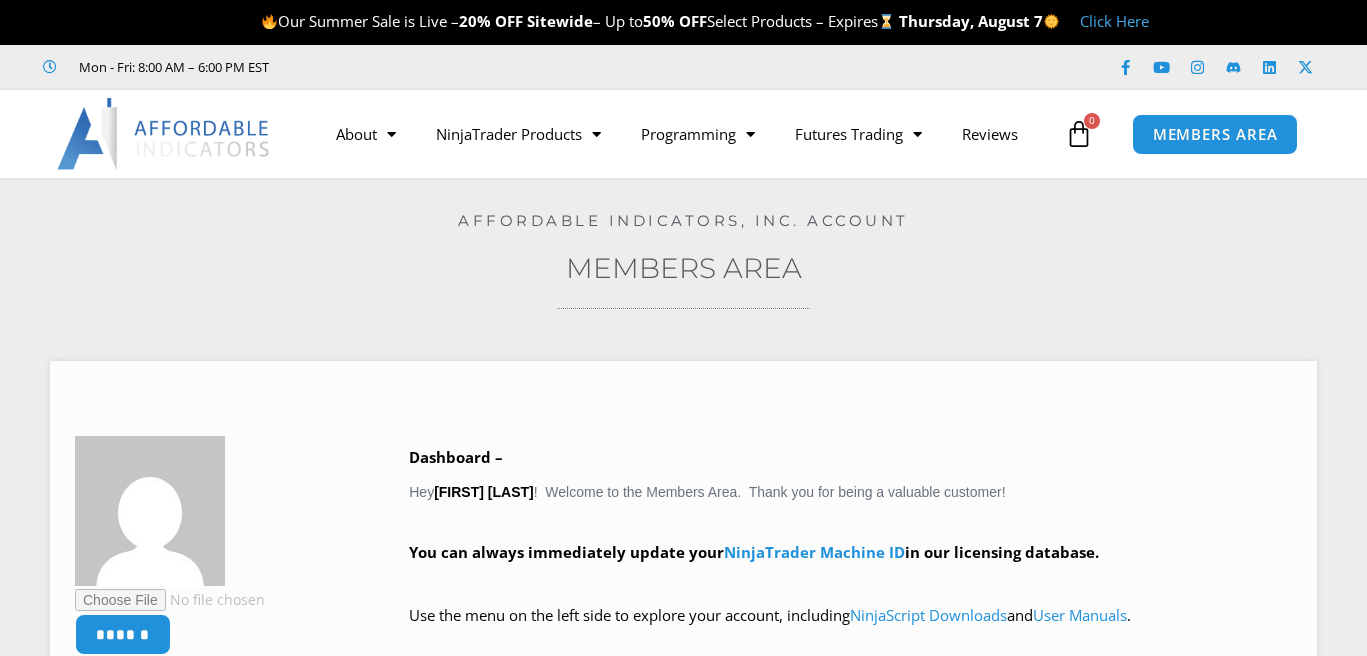 scroll, scrollTop: 0, scrollLeft: 0, axis: both 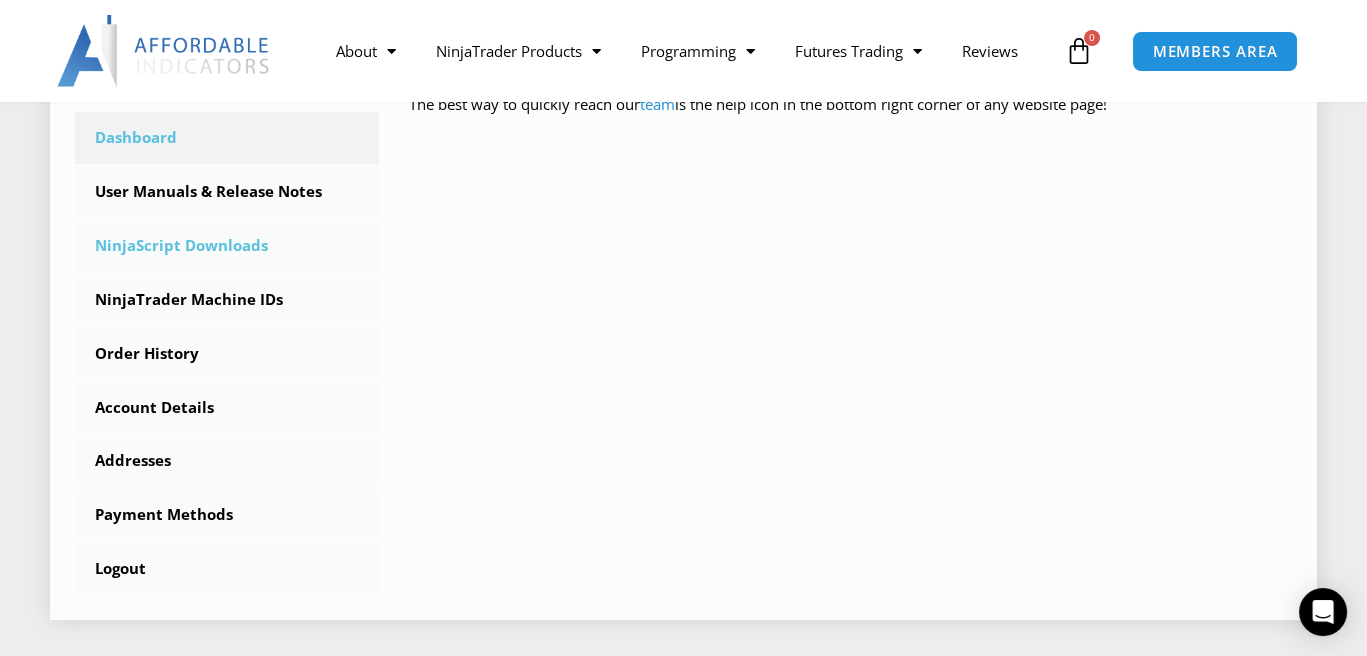 click on "NinjaScript Downloads" at bounding box center (227, 246) 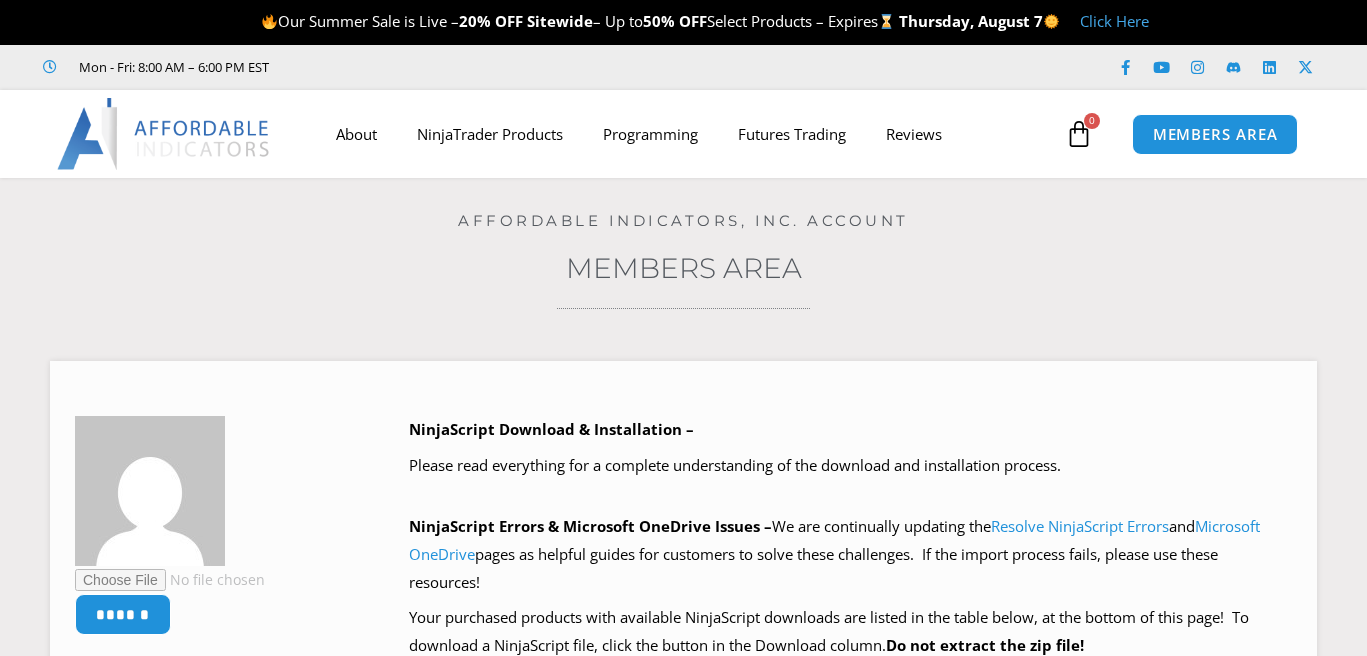 scroll, scrollTop: 0, scrollLeft: 0, axis: both 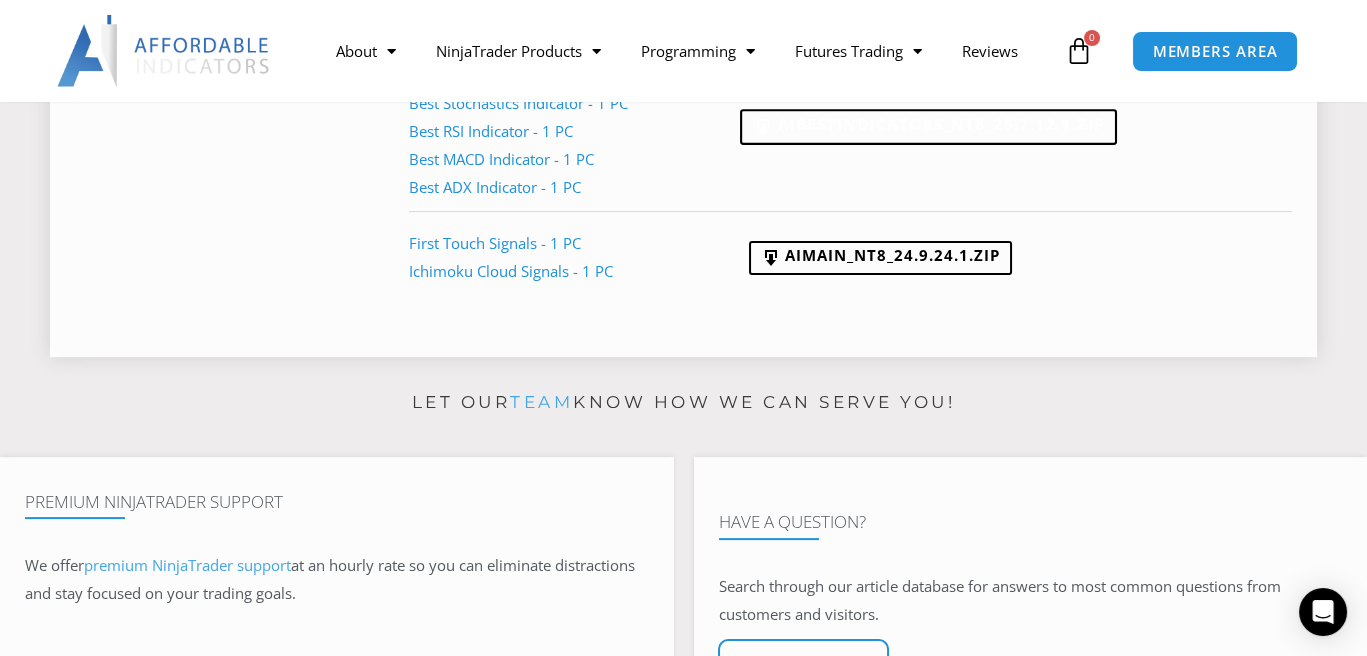 click on "AIBestIndicators_NT8_25.7.12.1.zip" at bounding box center [928, 127] 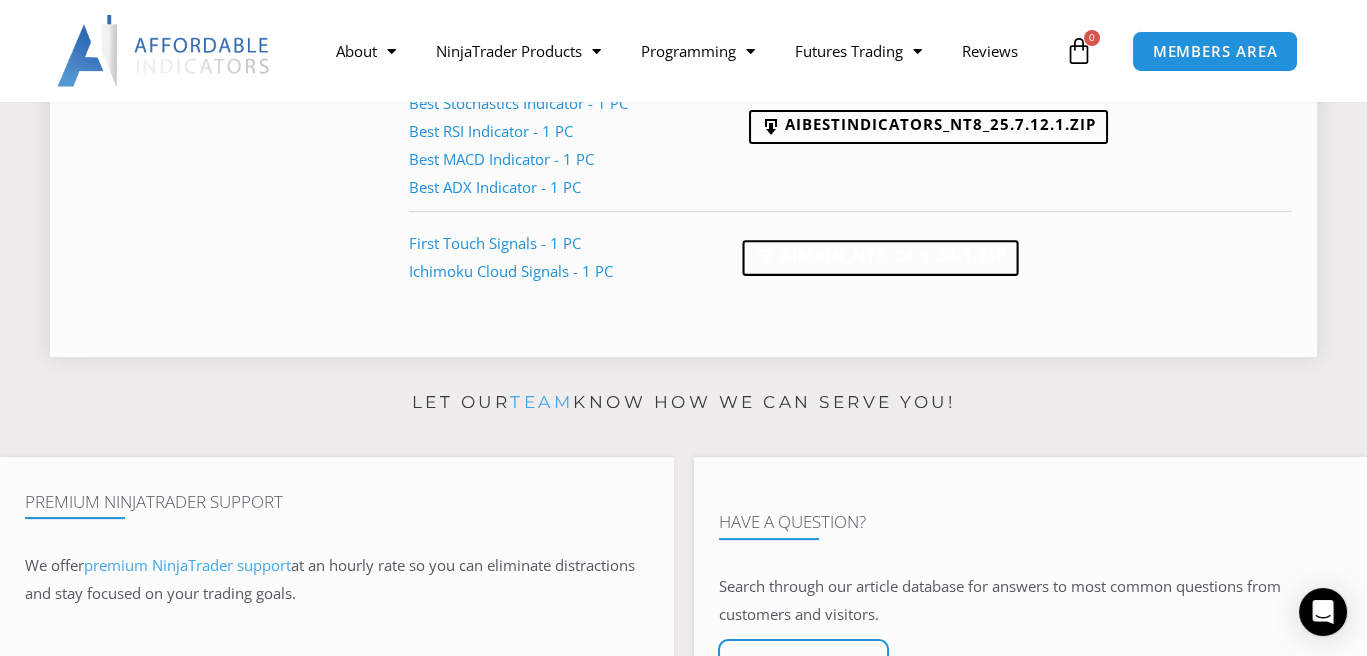 click on "AIMain_NT8_24.9.24.1.zip" at bounding box center (880, 258) 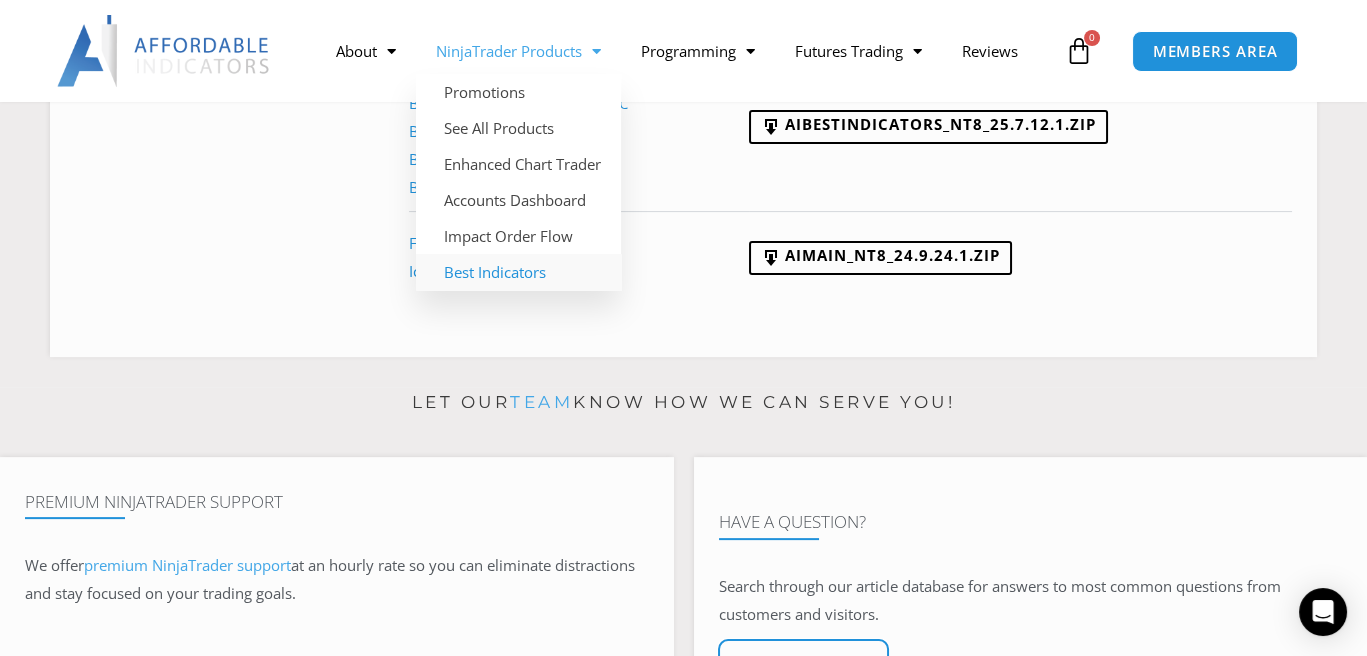 click on "Best Indicators" 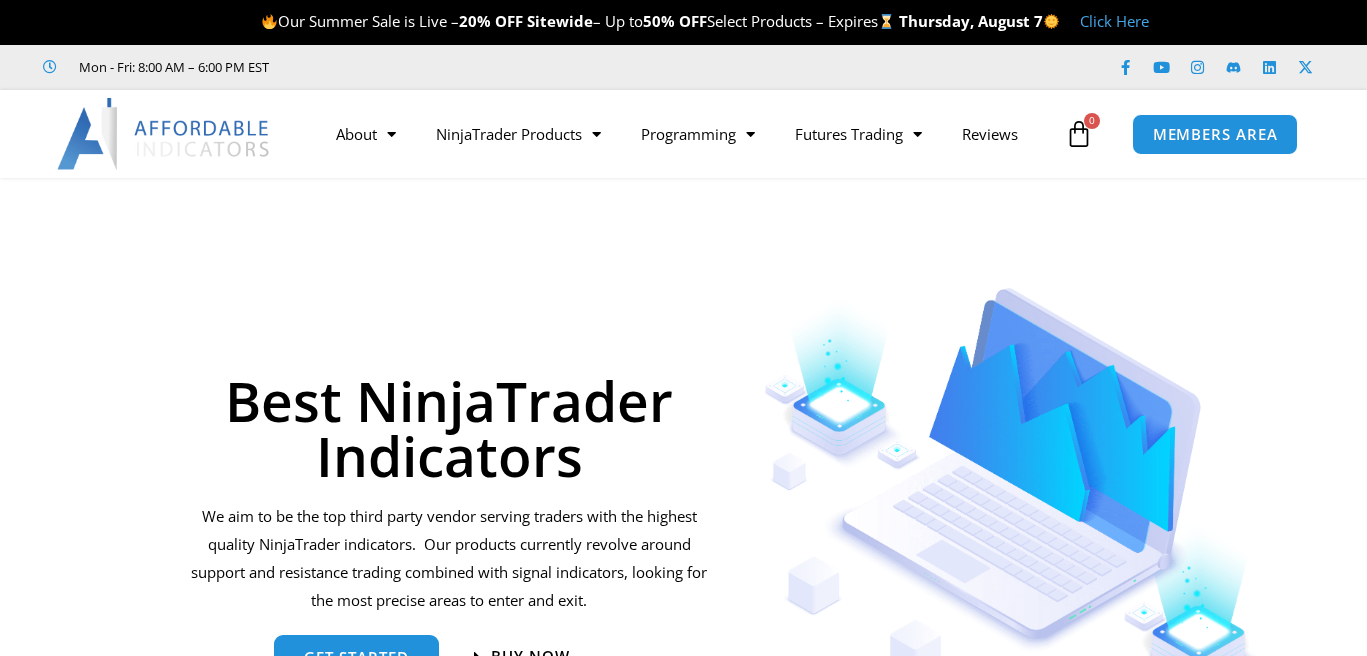 scroll, scrollTop: 0, scrollLeft: 0, axis: both 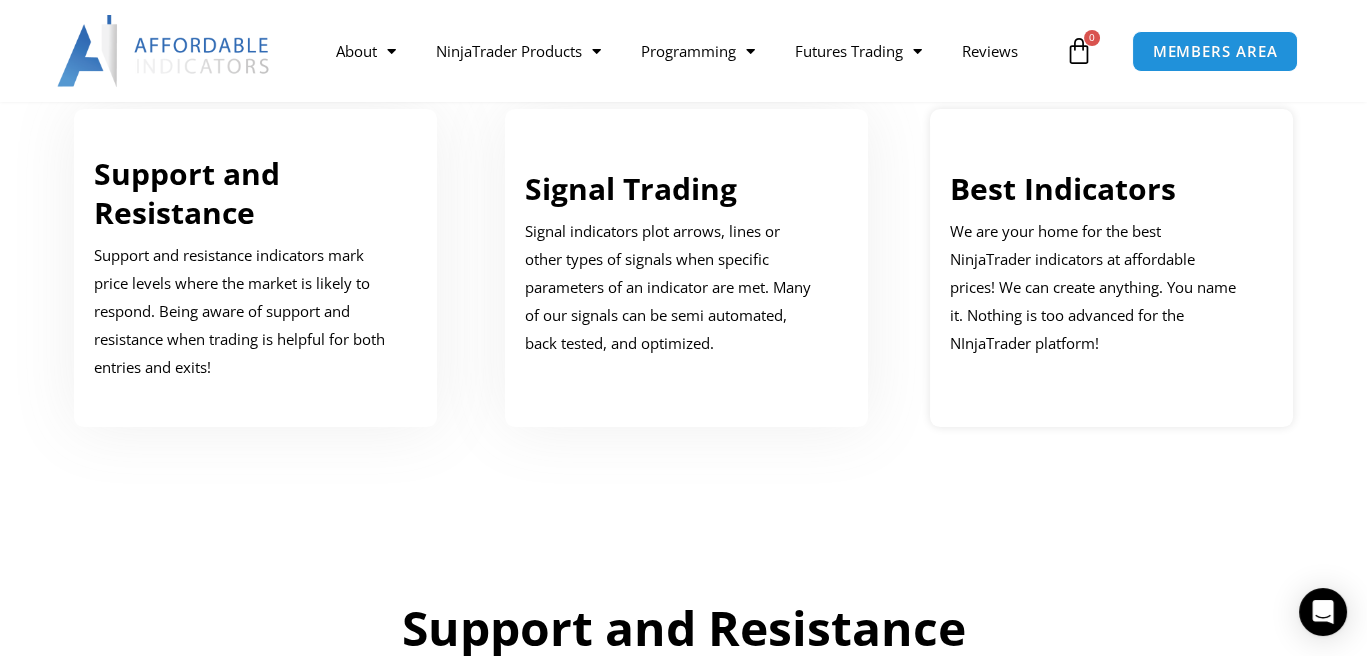 click on "We are your home for the best NinjaTrader indicators at affordable prices!  We can create anything. You name it. Nothing is too advanced for the NInjaTrader platform!" at bounding box center [1097, 287] 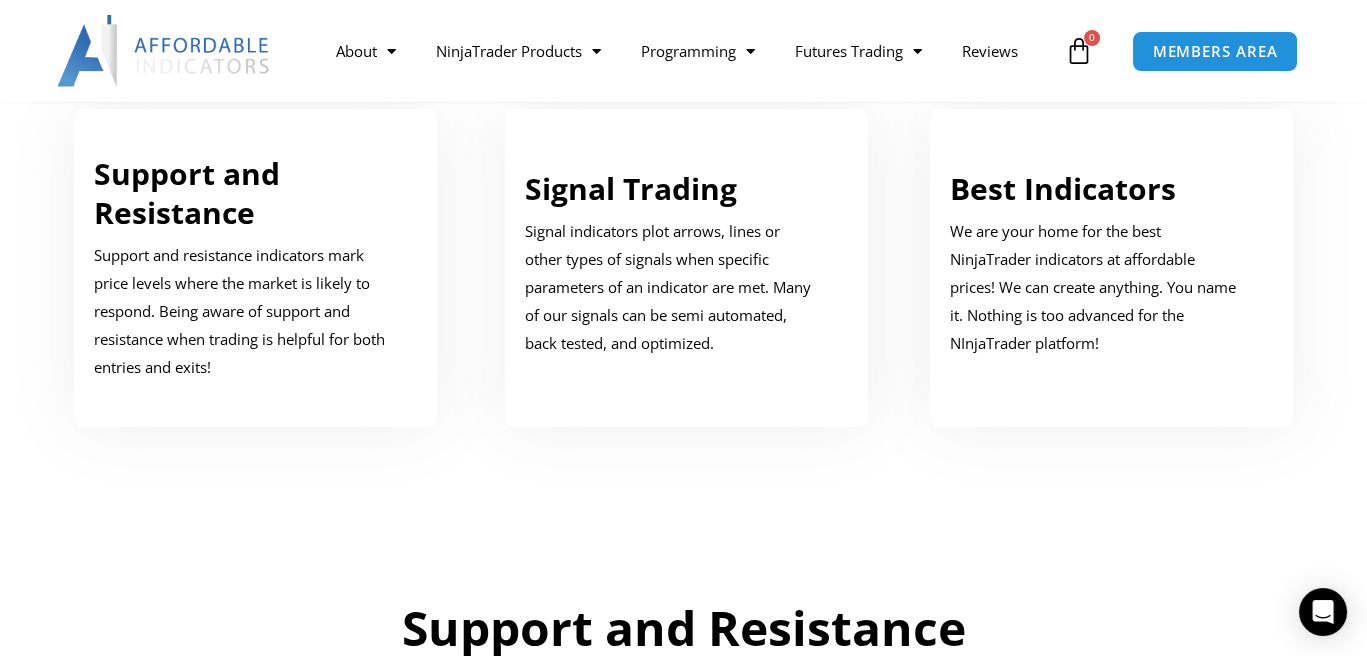 scroll, scrollTop: 1722, scrollLeft: 0, axis: vertical 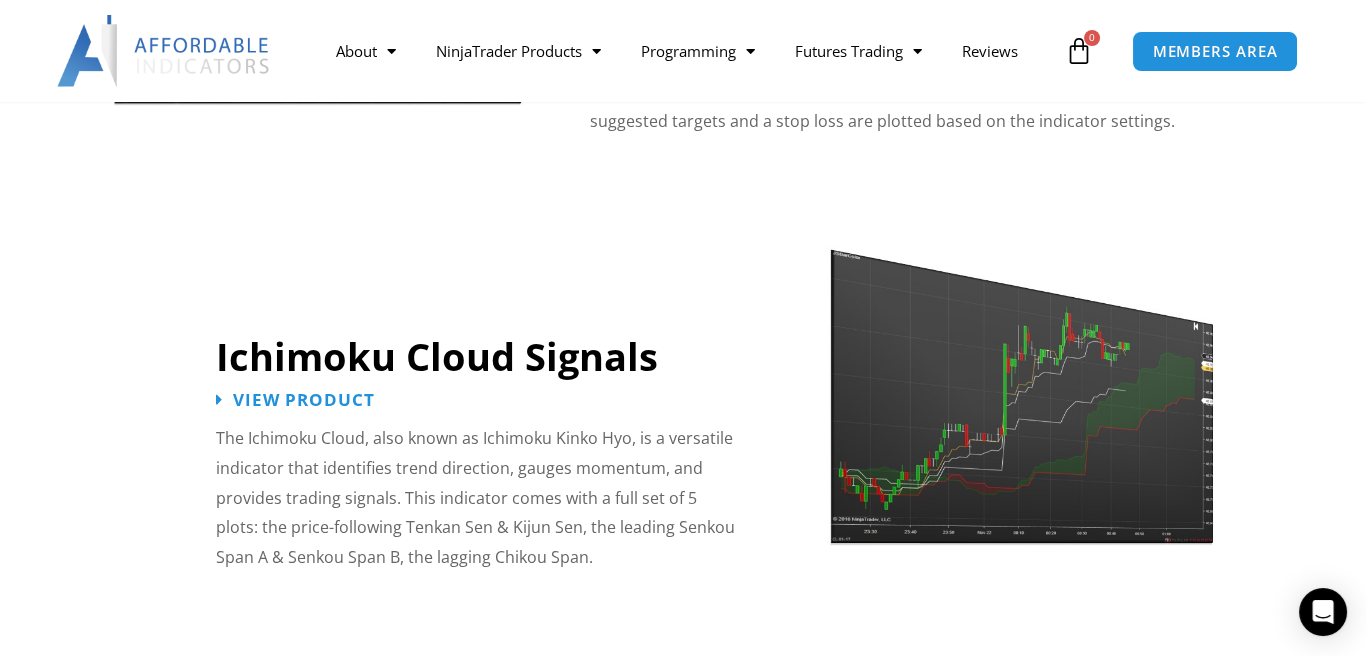 click at bounding box center [1020, 378] 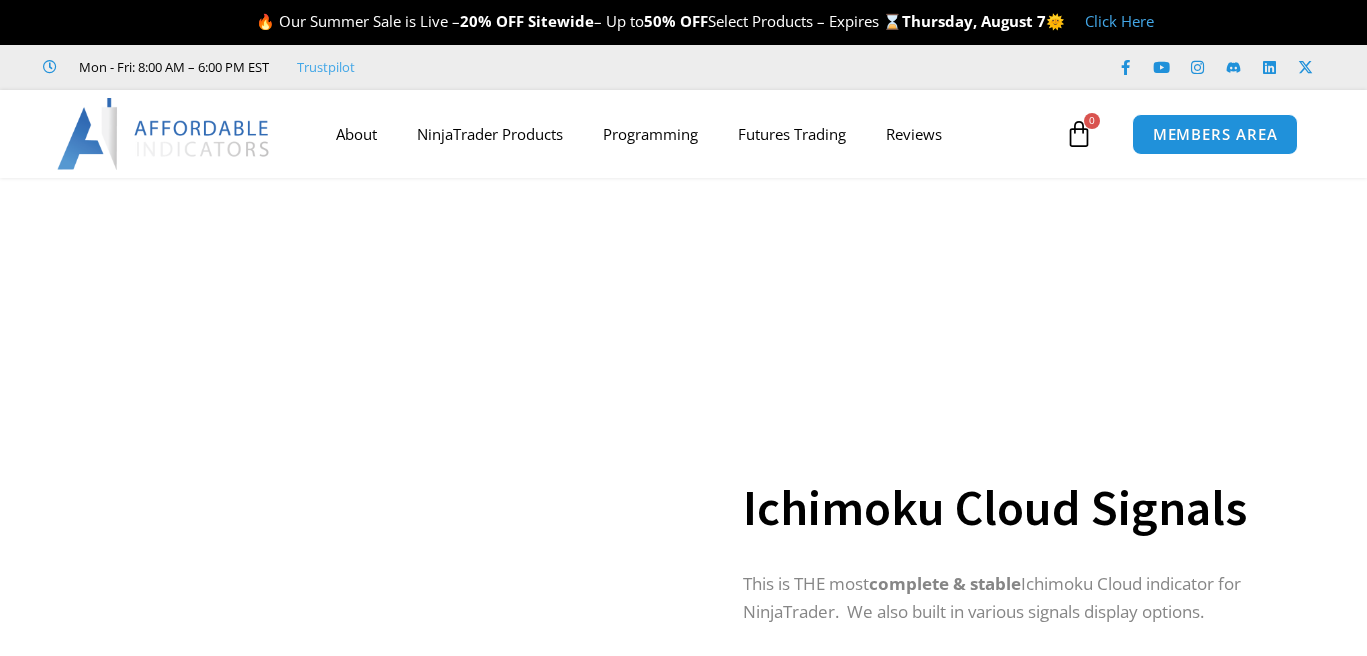 scroll, scrollTop: 0, scrollLeft: 0, axis: both 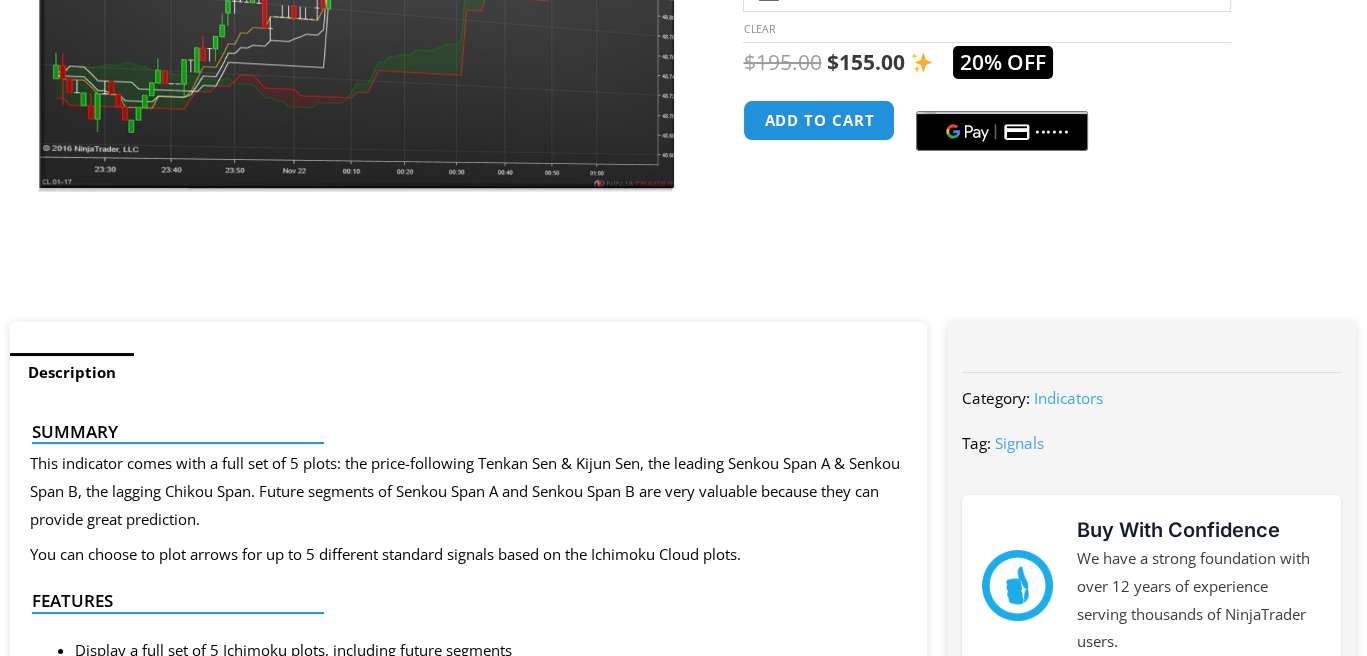 click on "Skip to content
Our Summer Sale is Live –  20% OFF   Sitewide  – Up to  50% OFF  Select Products – Expires    [DAY], [MONTH] [DATE]        Click Here
Mon - Fri: 8:00 AM – 6:00 PM EST
Facebook-f
Youtube
Instagram
Linkedin
X-twitter
Facebook-f
Youtube" at bounding box center (683, 1581) 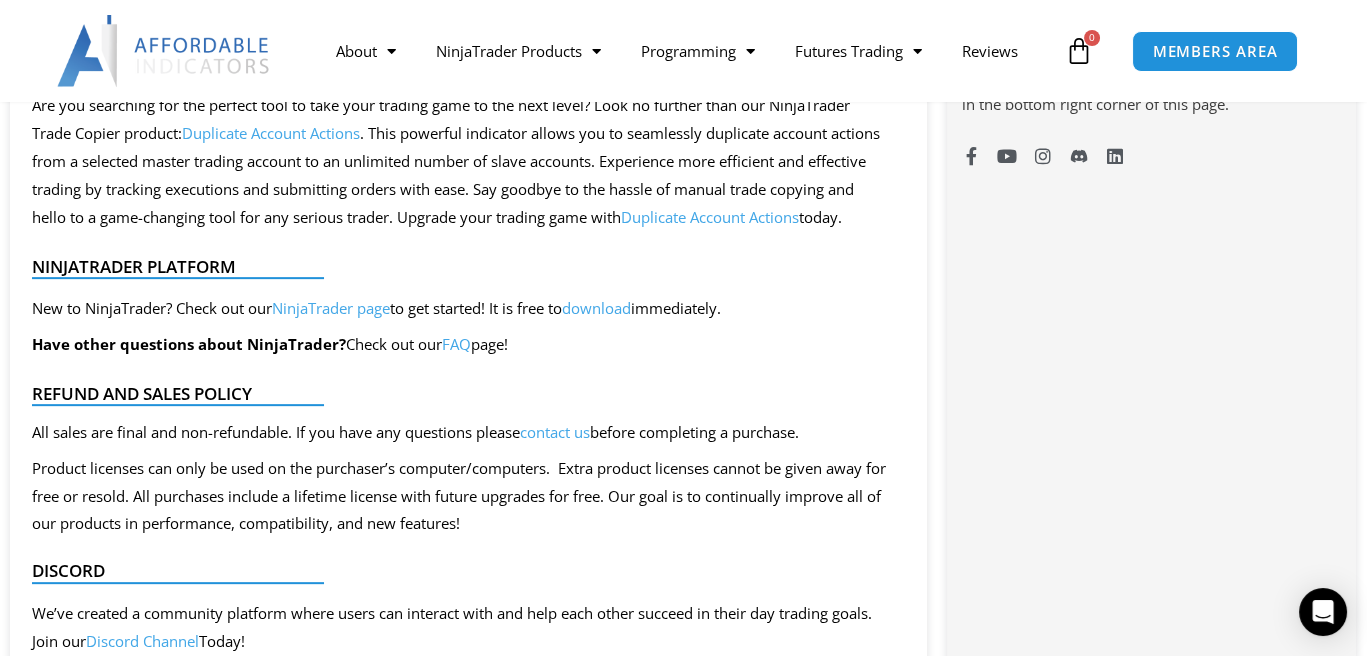 scroll, scrollTop: 2296, scrollLeft: 0, axis: vertical 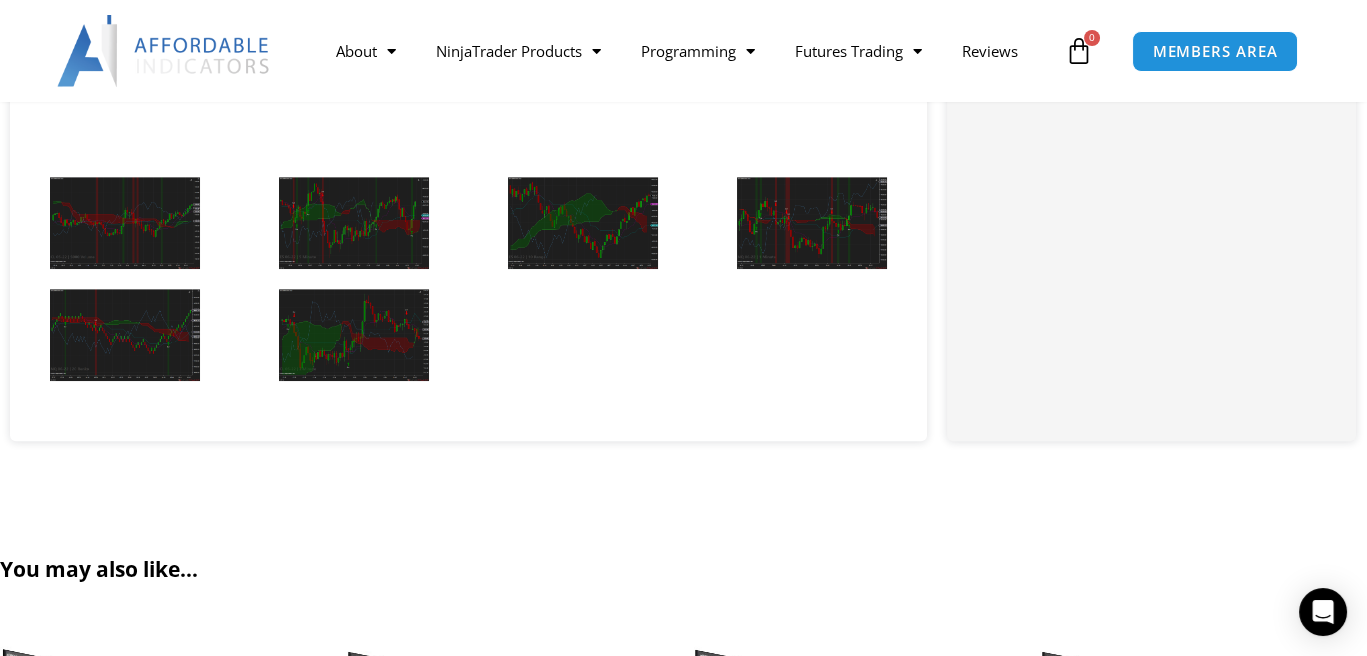 click at bounding box center [125, 223] 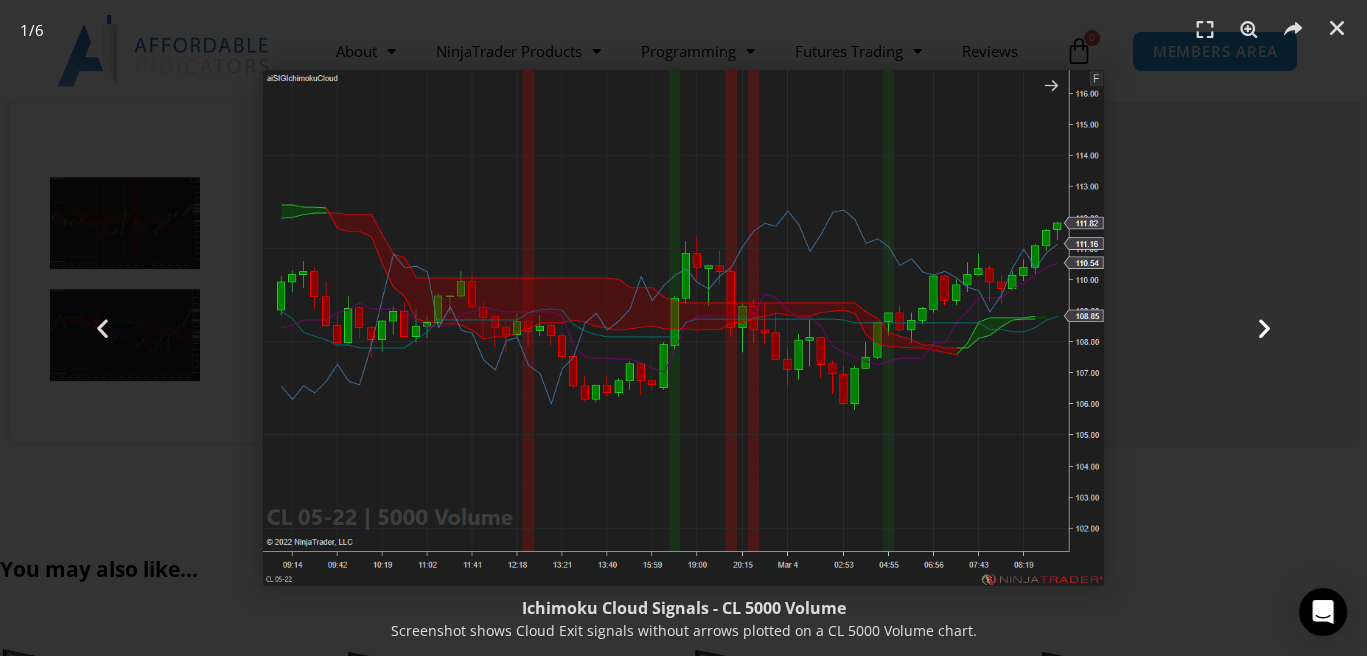 click at bounding box center [1264, 328] 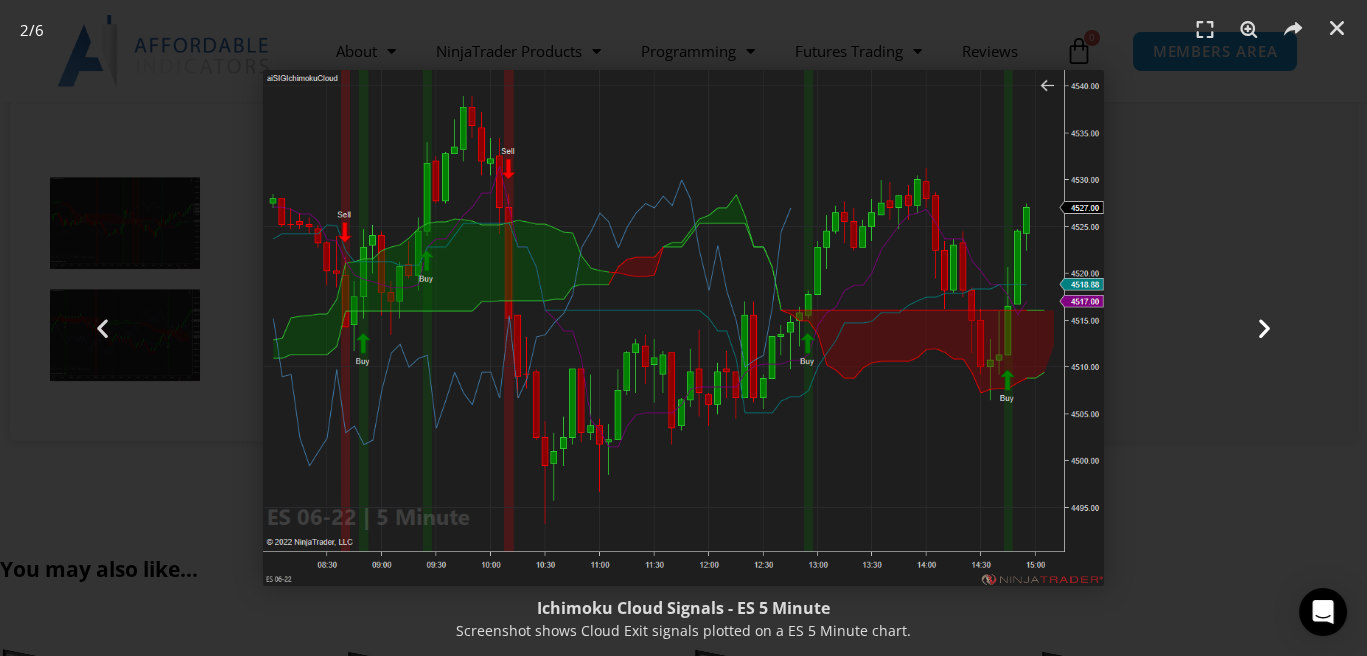 click at bounding box center (1264, 328) 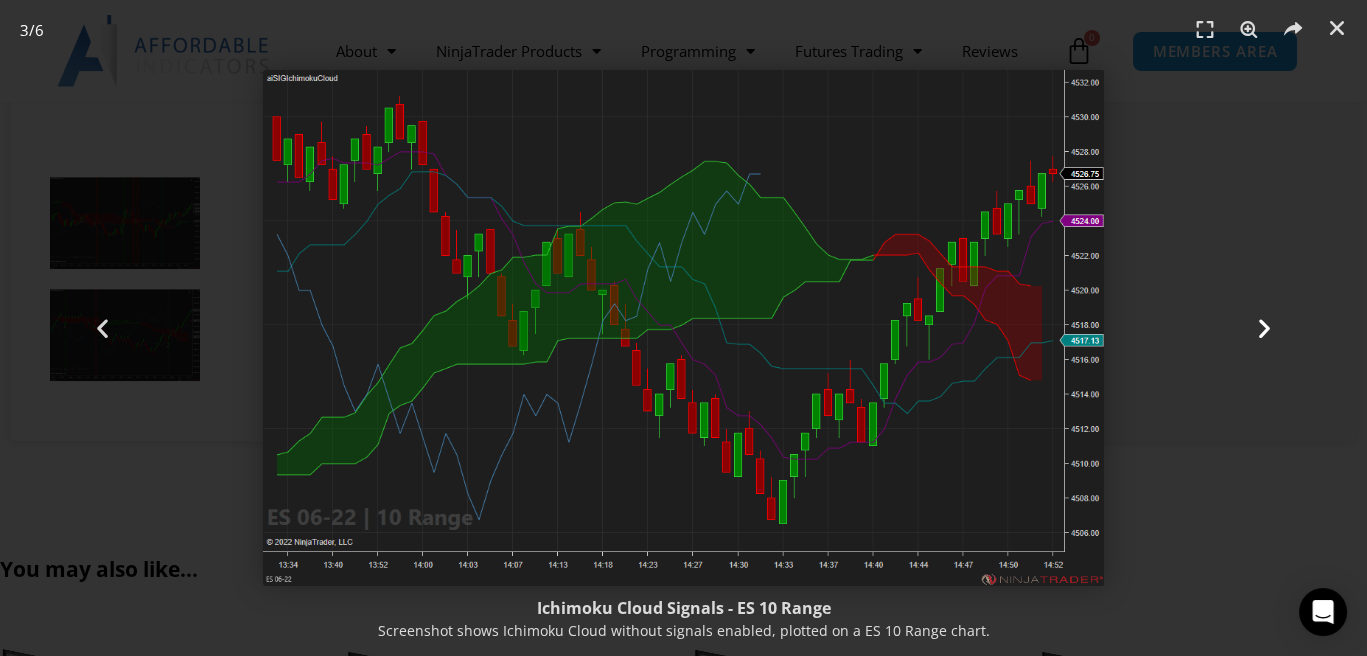click at bounding box center (1264, 328) 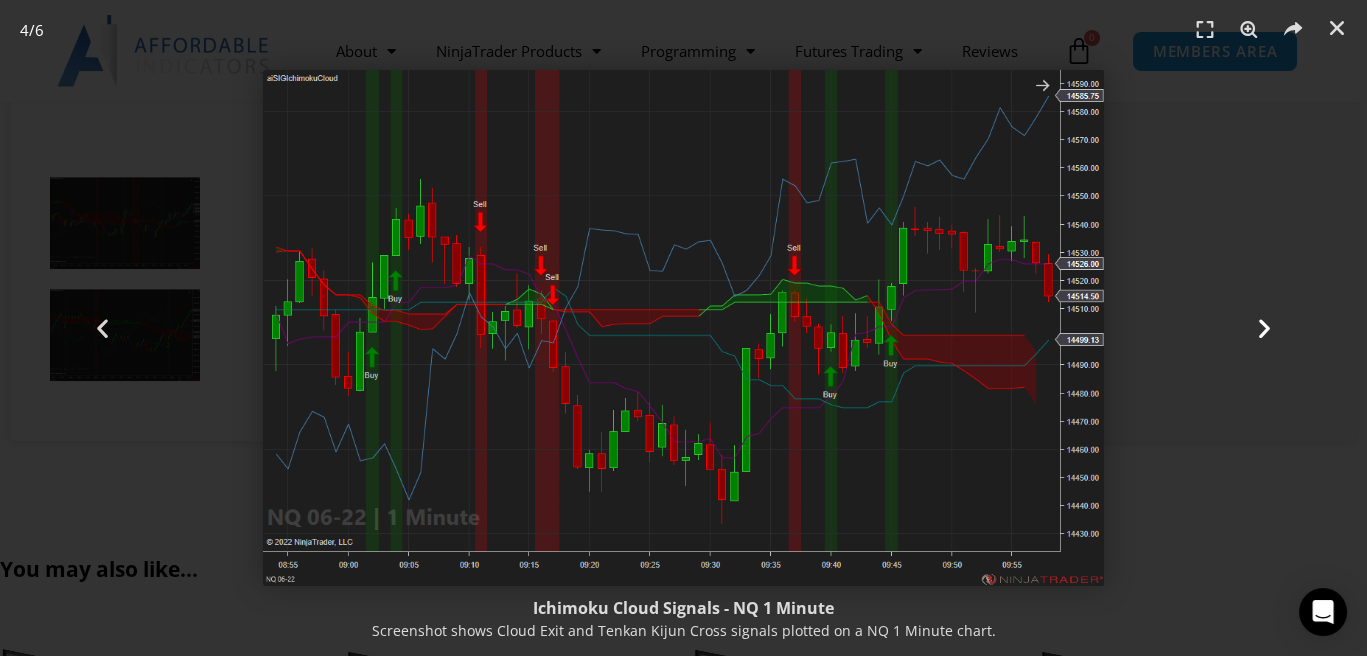 click at bounding box center (1264, 328) 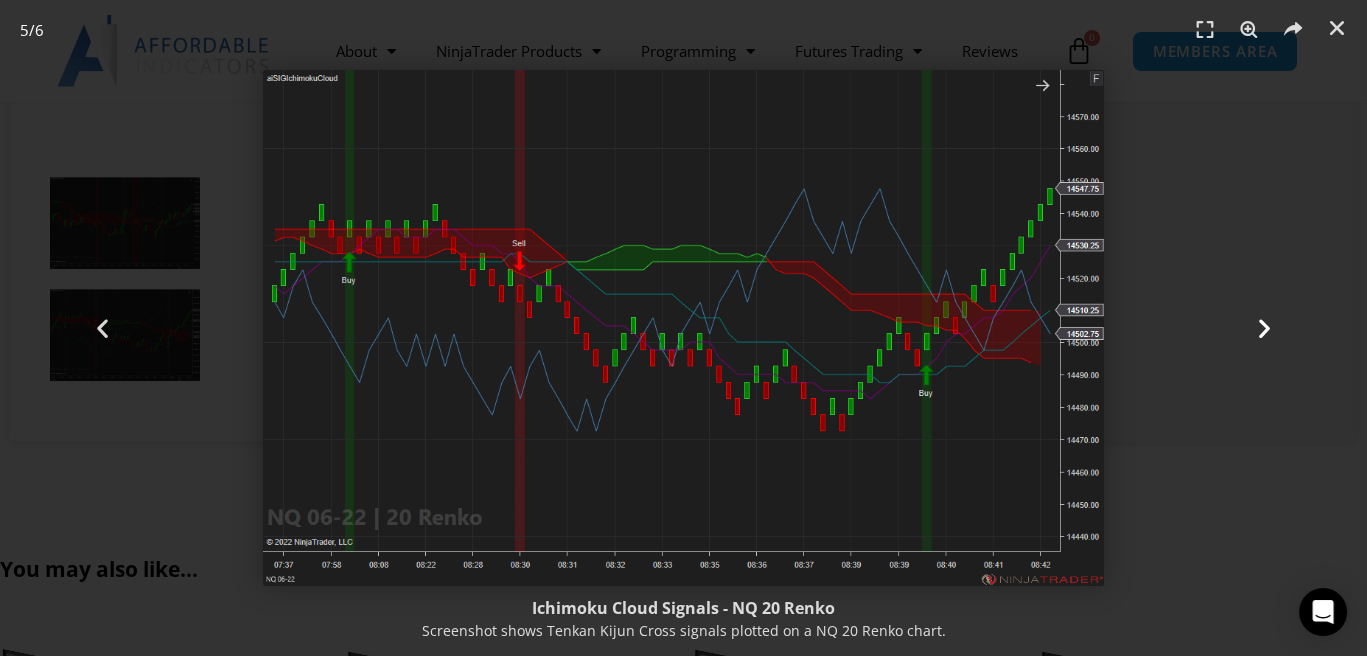 click at bounding box center (1264, 328) 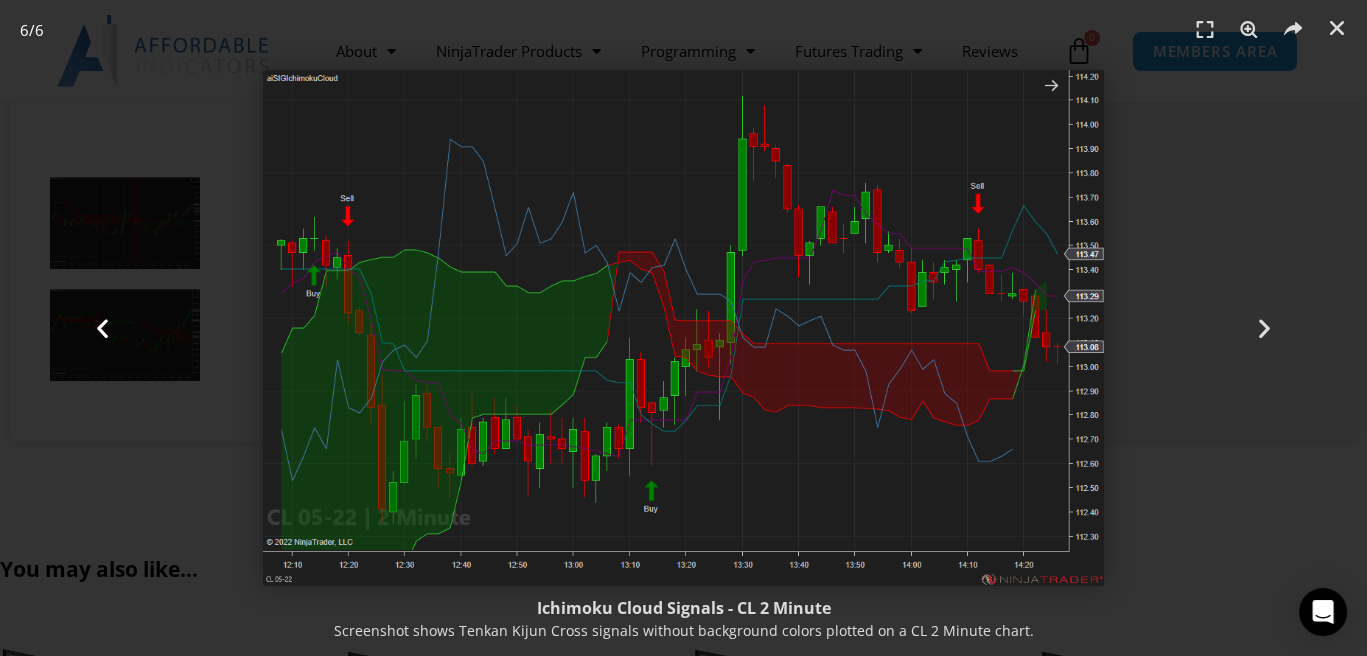 click at bounding box center (102, 328) 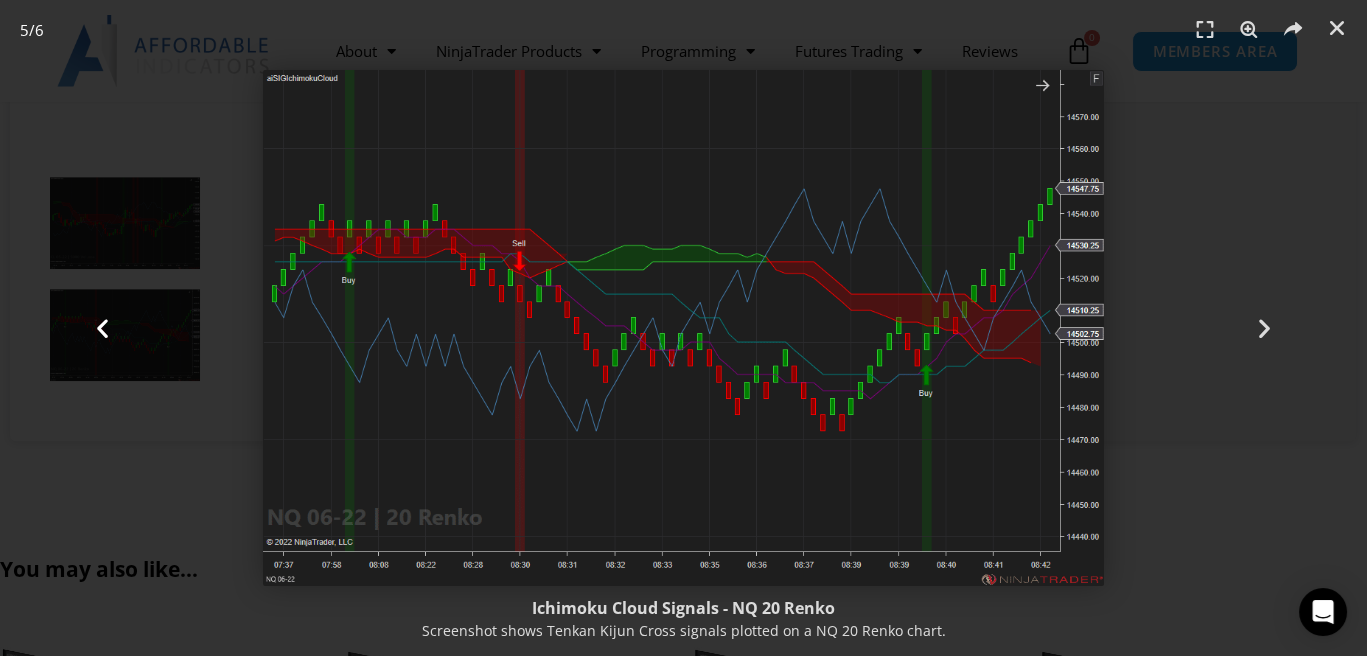click at bounding box center (102, 328) 